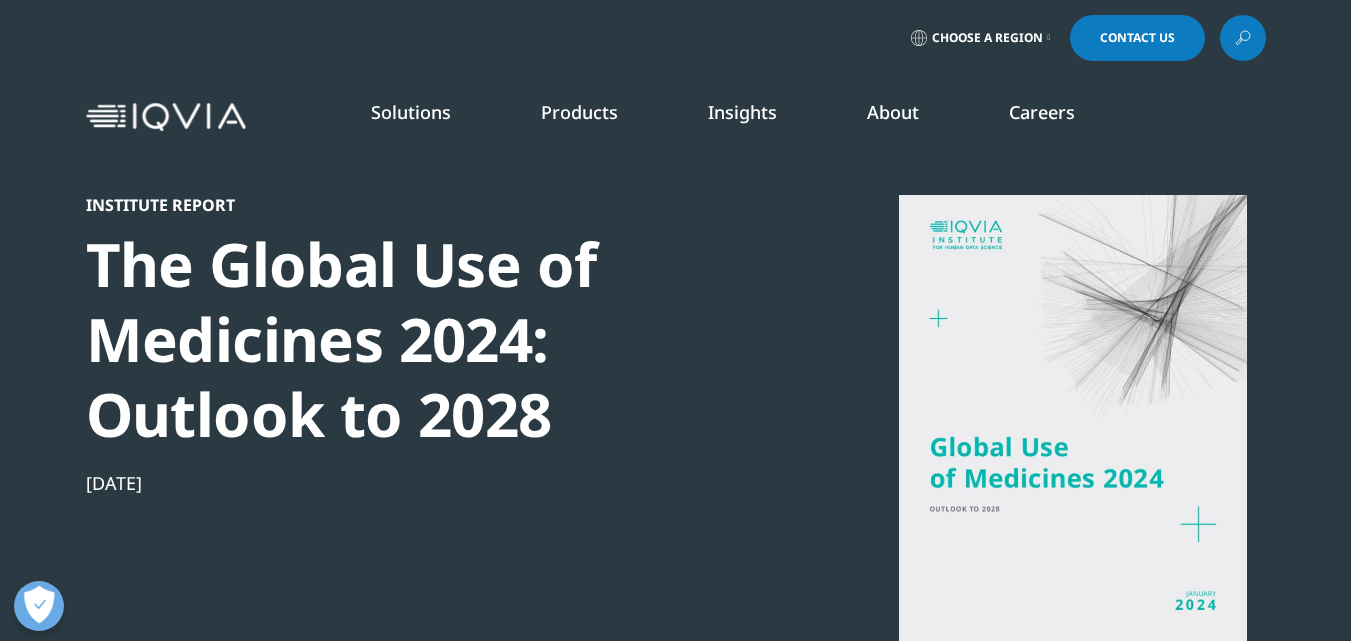 scroll, scrollTop: 877, scrollLeft: 0, axis: vertical 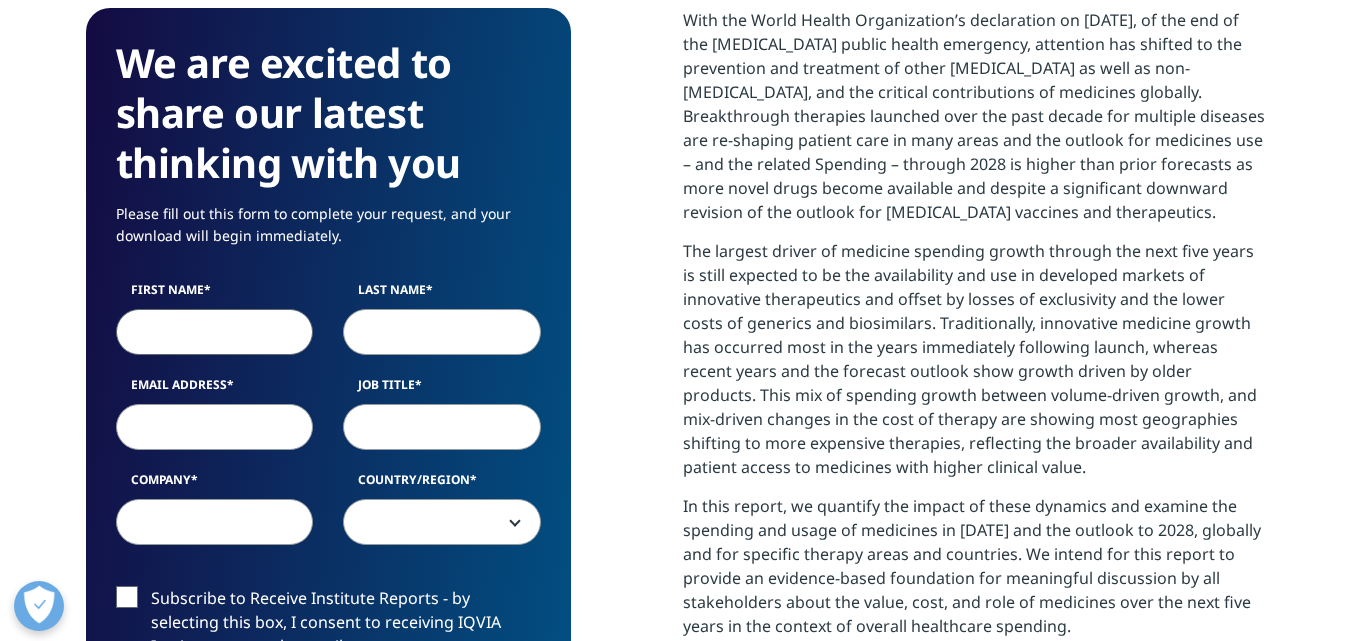 click on "First Name" at bounding box center [215, 332] 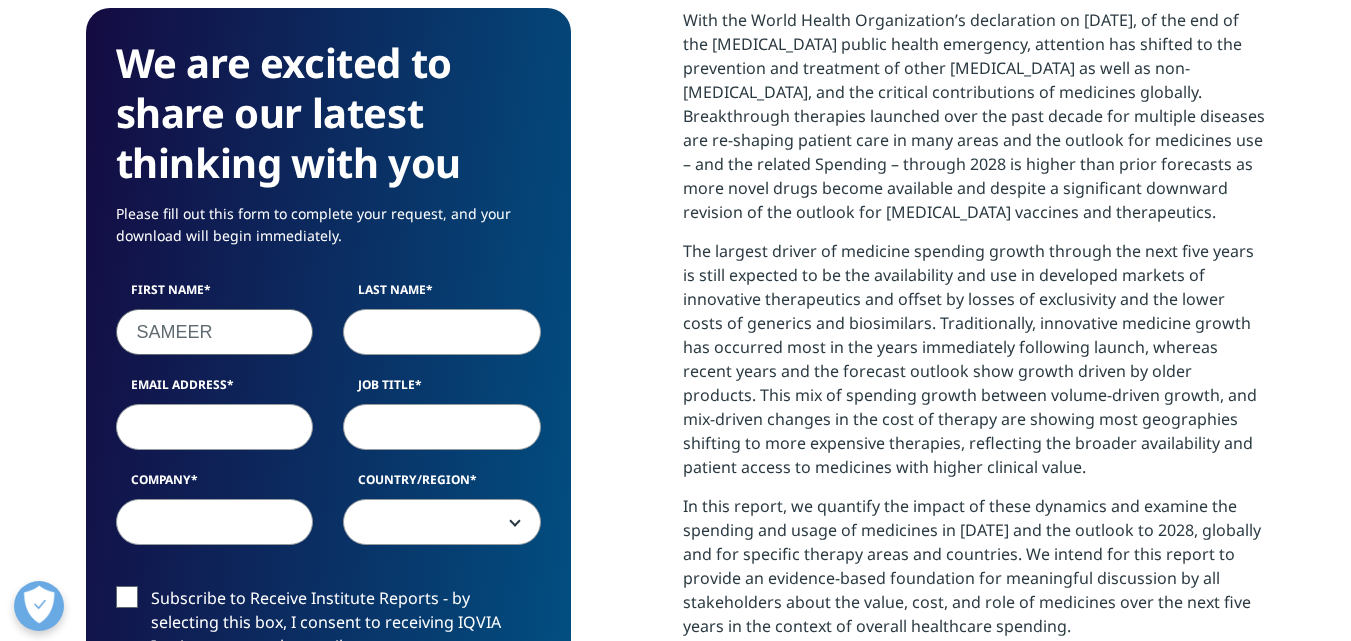 type on "SAMEER" 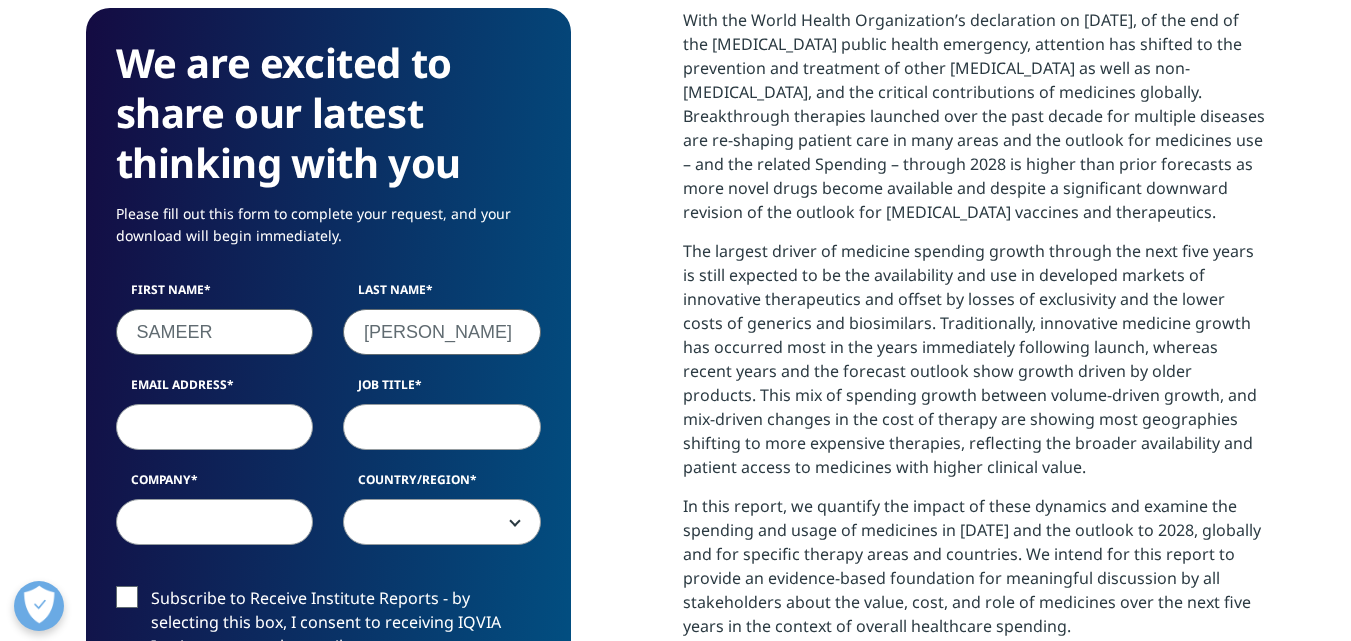 type on "JUNEJA" 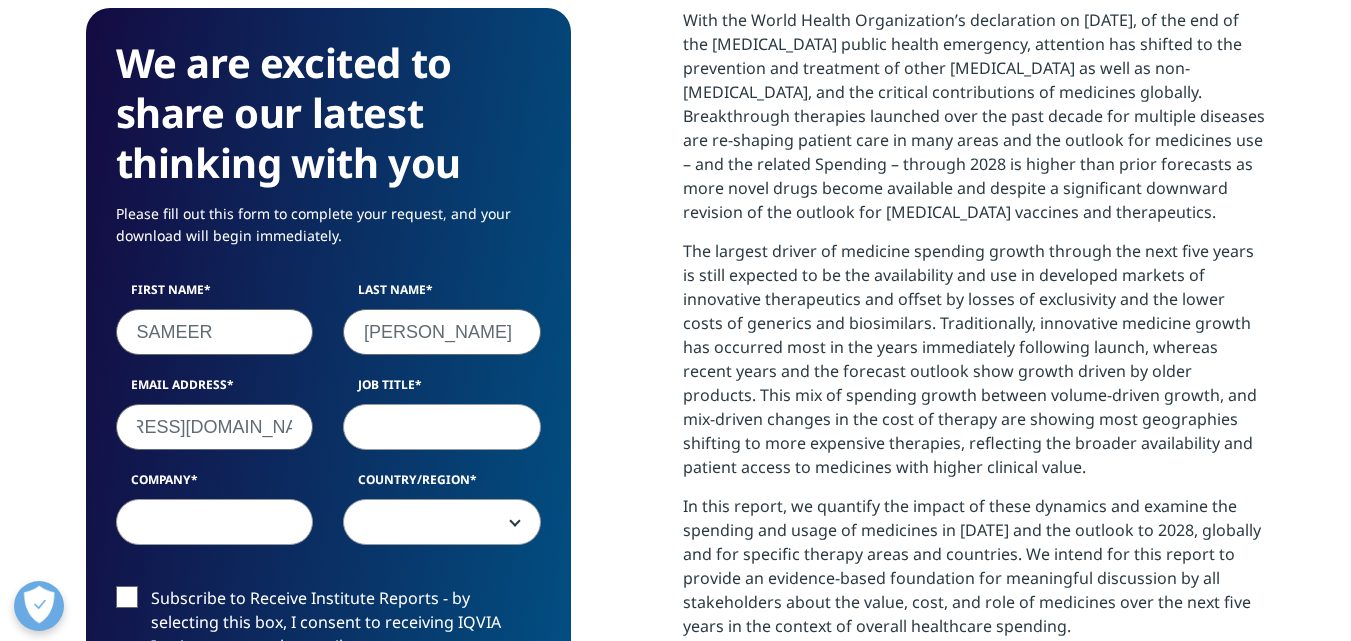 scroll, scrollTop: 0, scrollLeft: 127, axis: horizontal 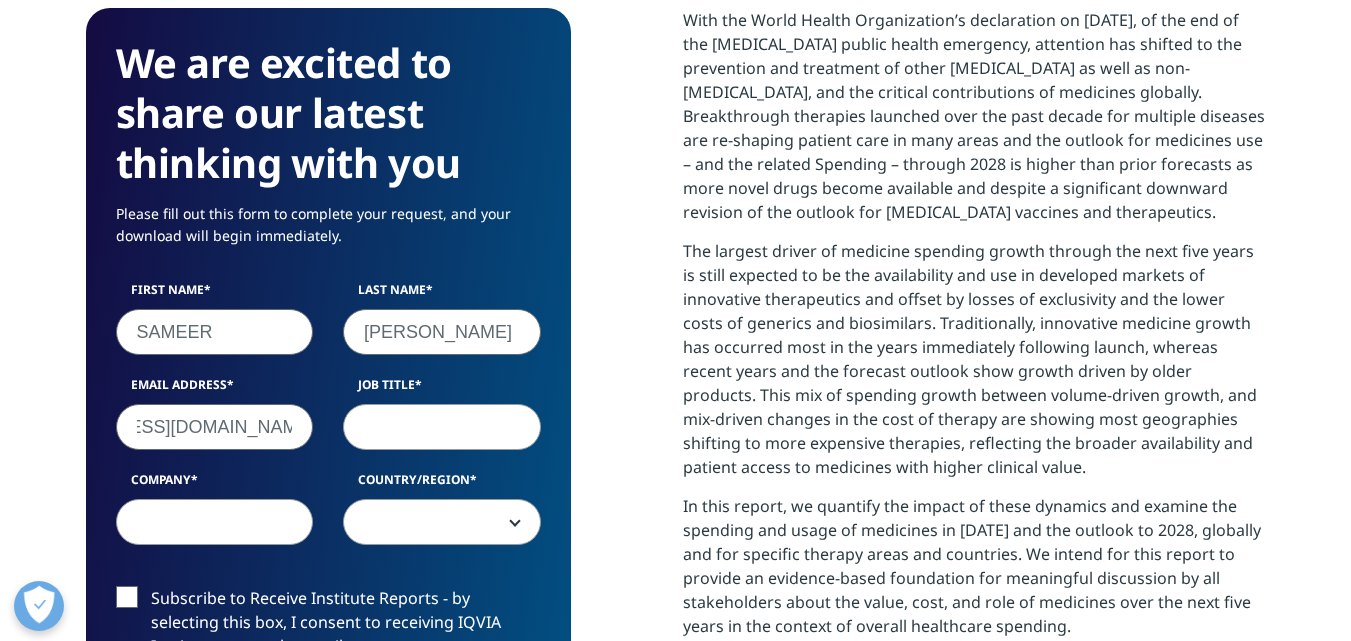 type on "SAMEER_JUNEJA@YAHOO.COM" 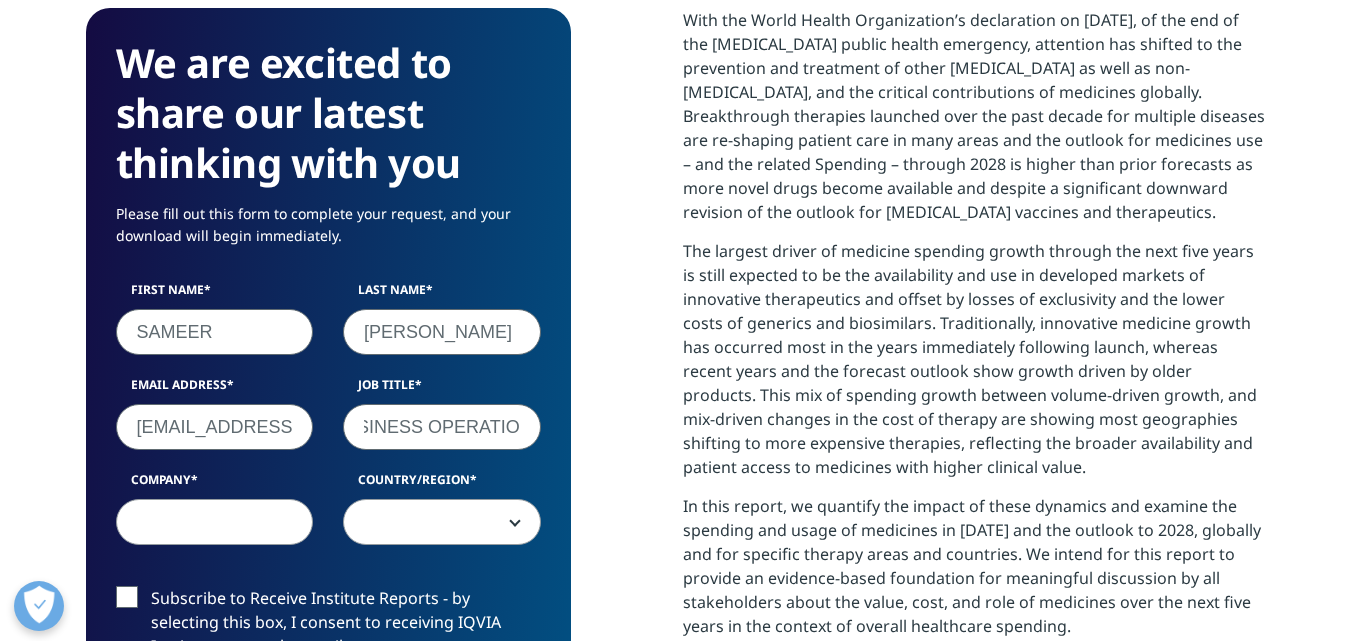 scroll, scrollTop: 0, scrollLeft: 107, axis: horizontal 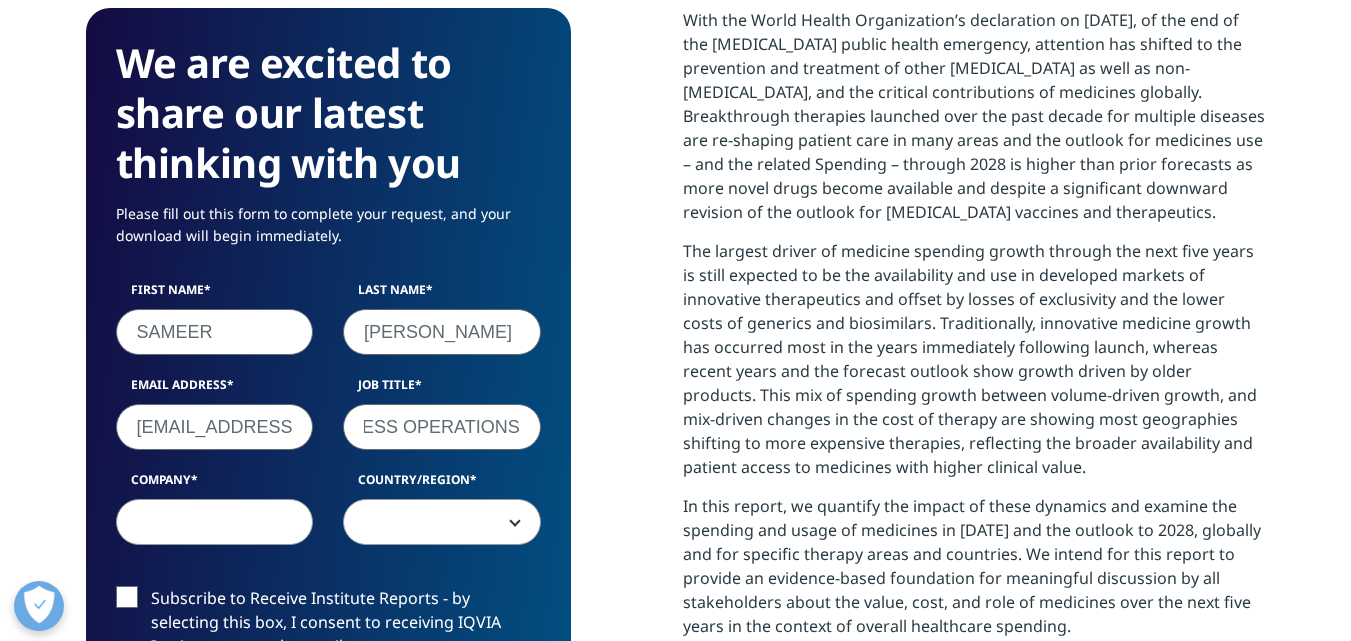 type on "hEAD bUSINESS OPERATIONS" 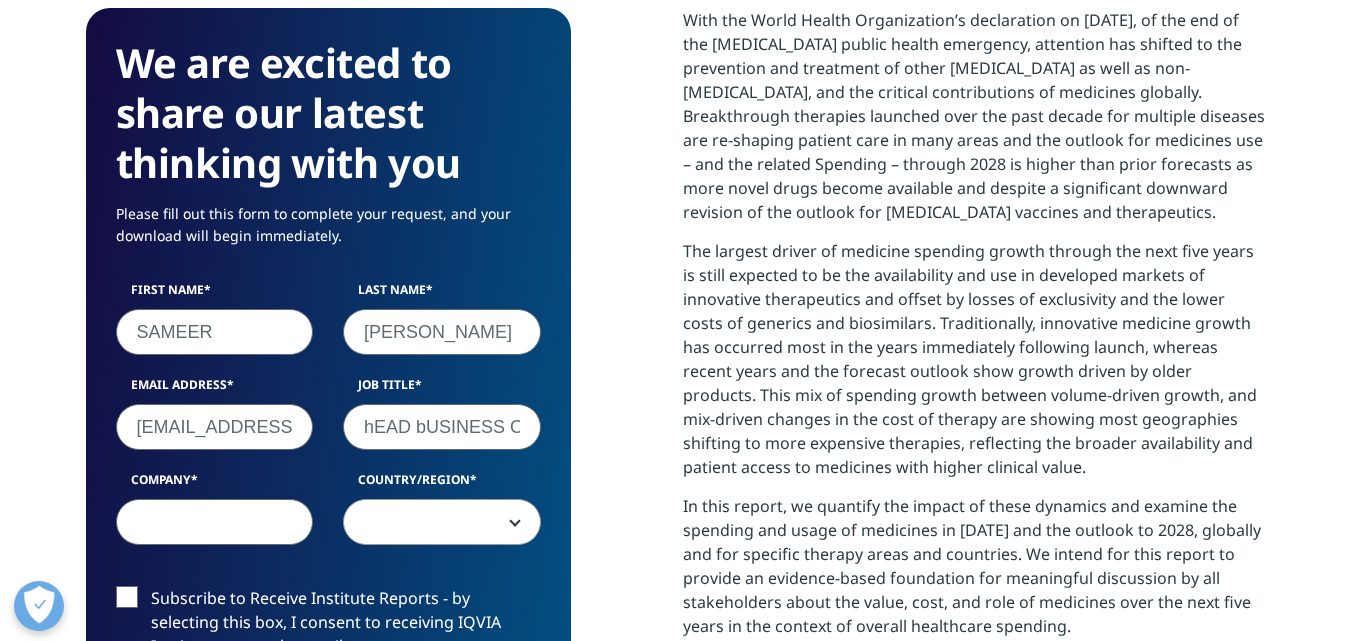 click at bounding box center [442, 523] 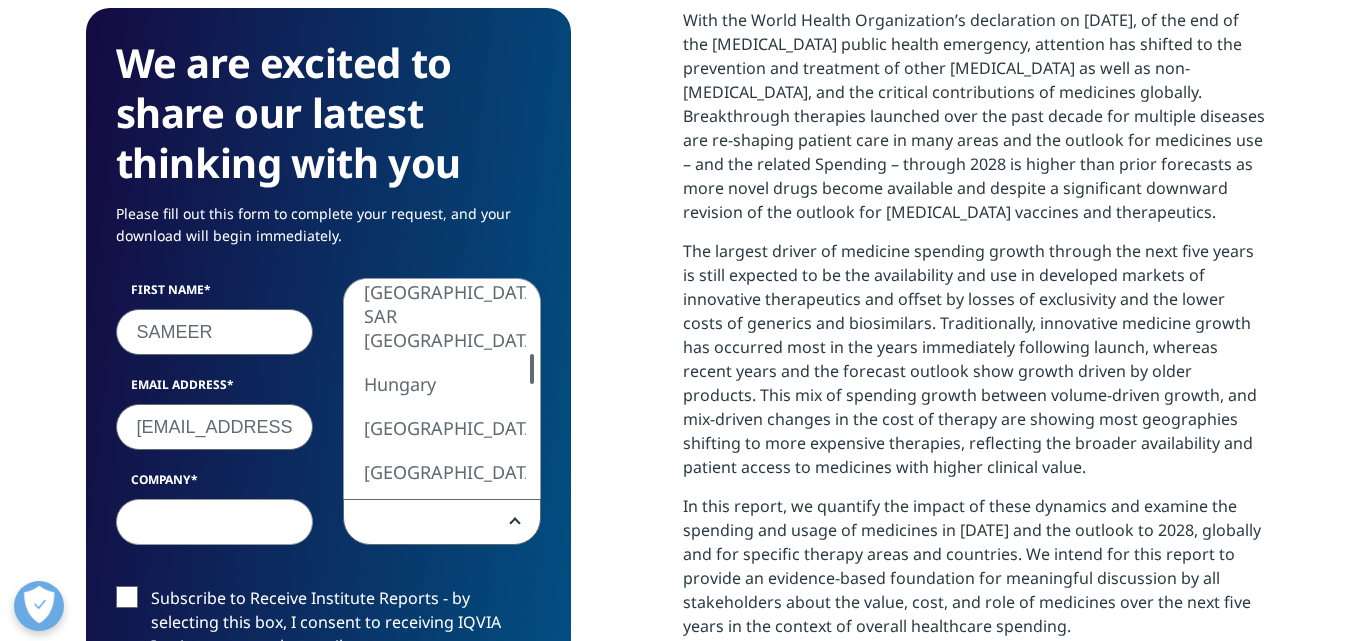 click at bounding box center (532, 369) 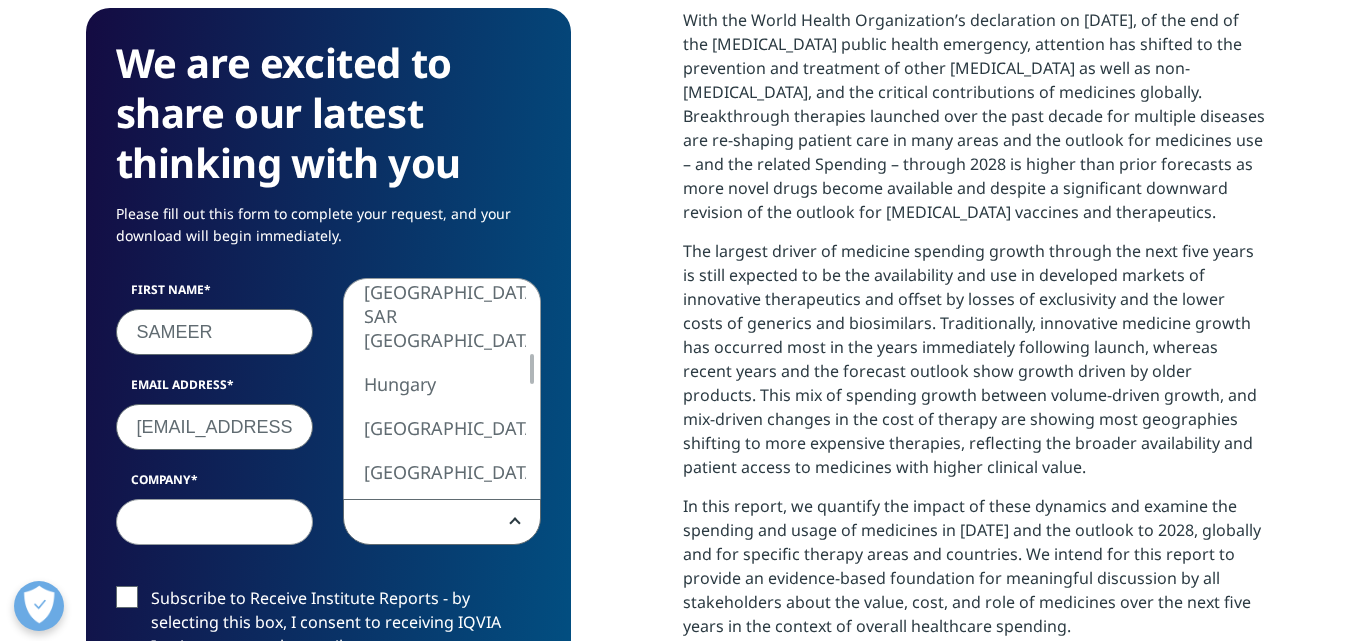 click at bounding box center [442, 523] 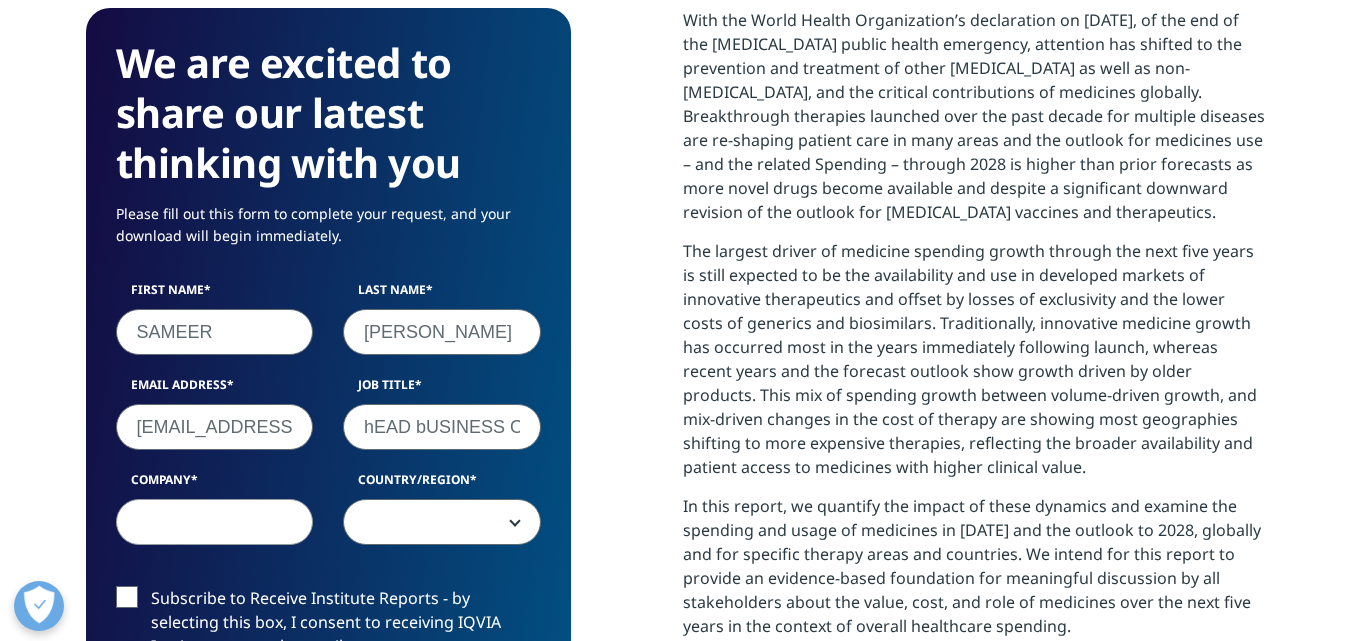 click at bounding box center (442, 523) 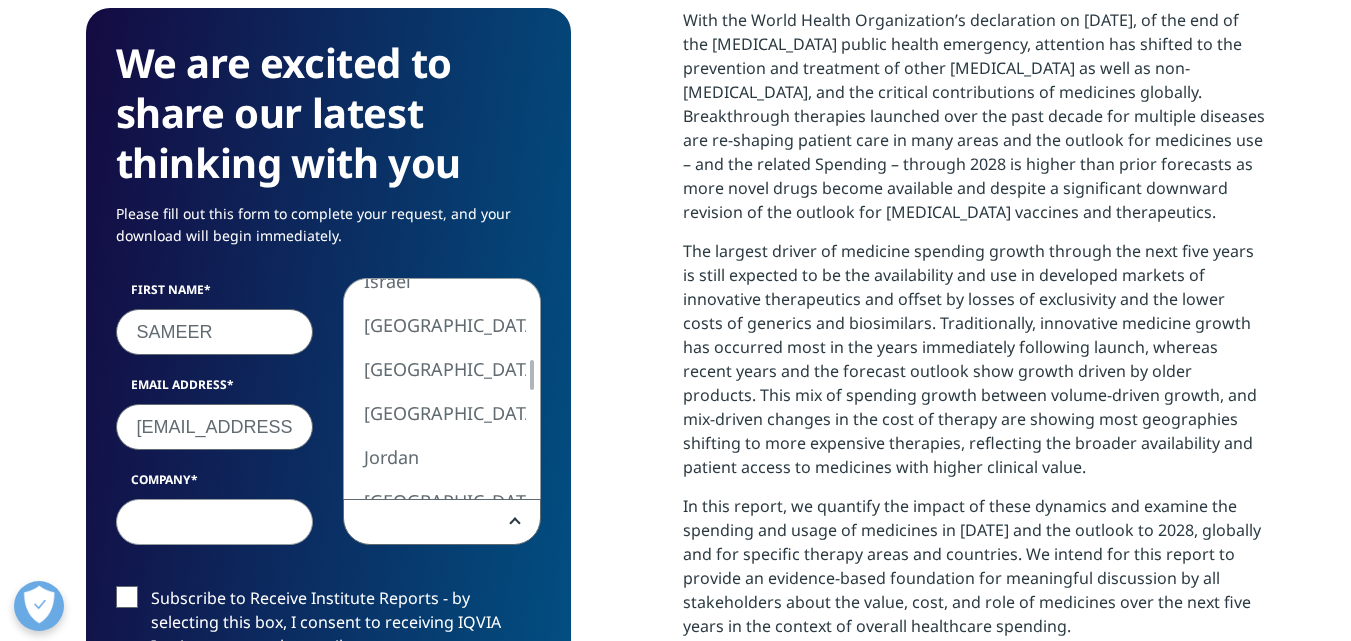 select on "[GEOGRAPHIC_DATA]" 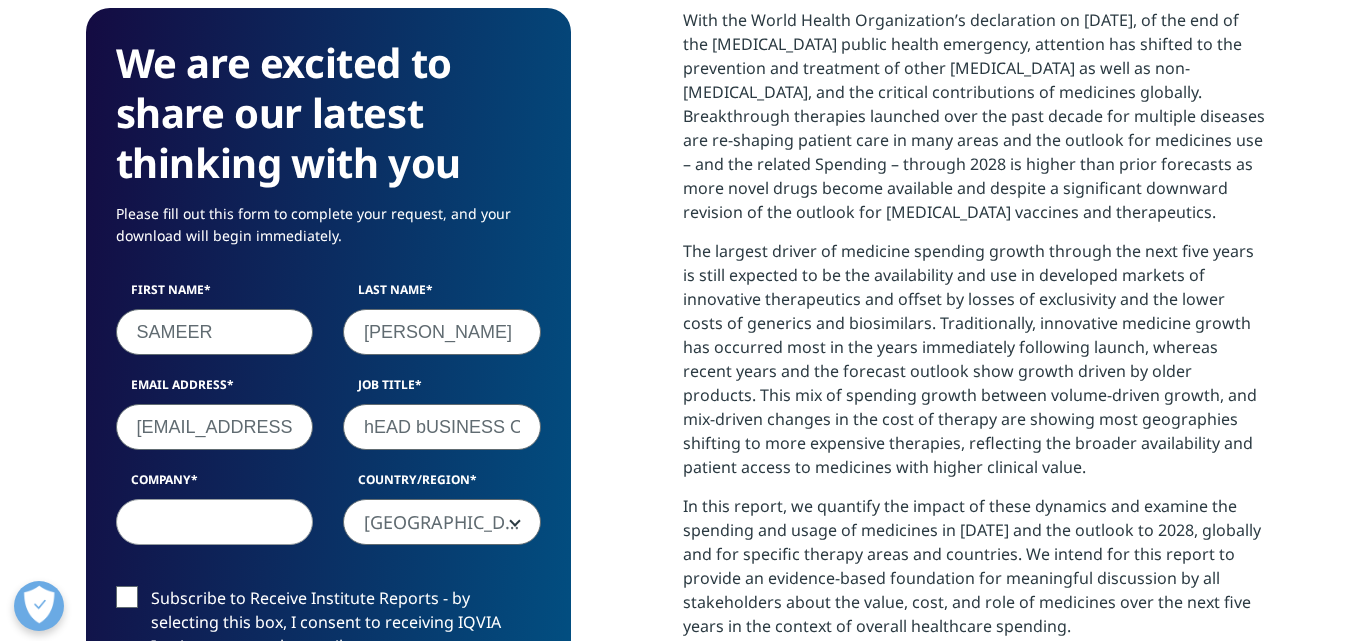 scroll, scrollTop: 0, scrollLeft: 107, axis: horizontal 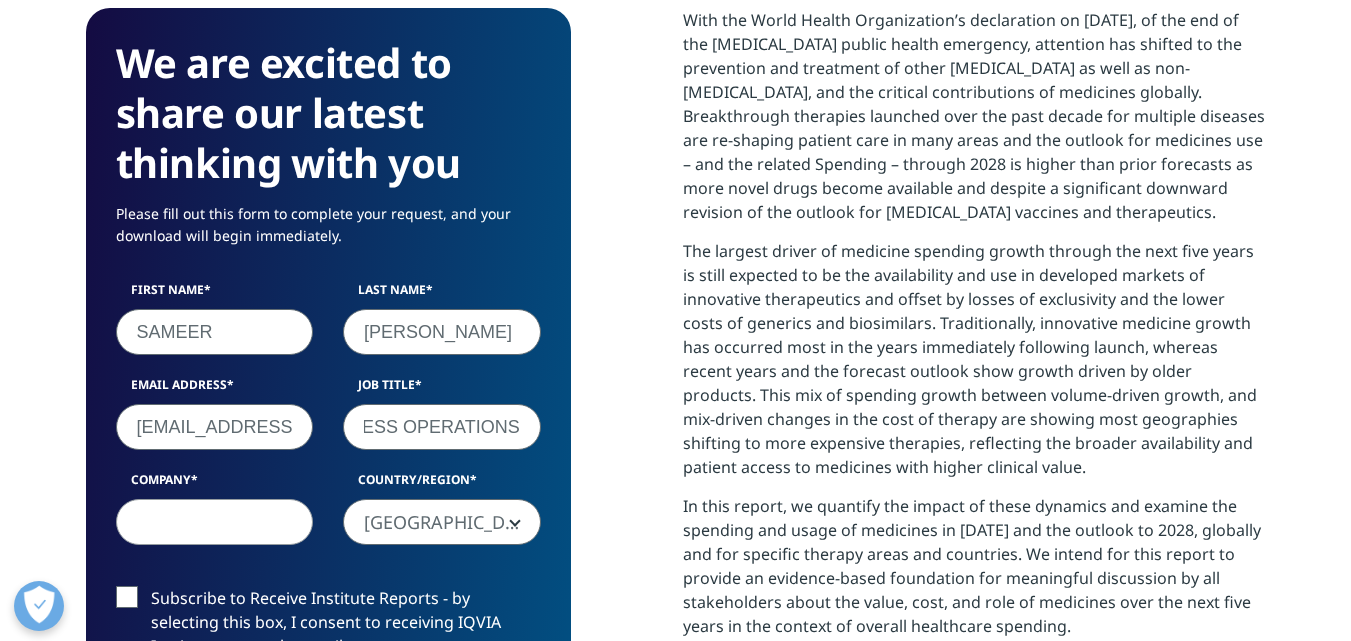 drag, startPoint x: 367, startPoint y: 425, endPoint x: 658, endPoint y: 423, distance: 291.00687 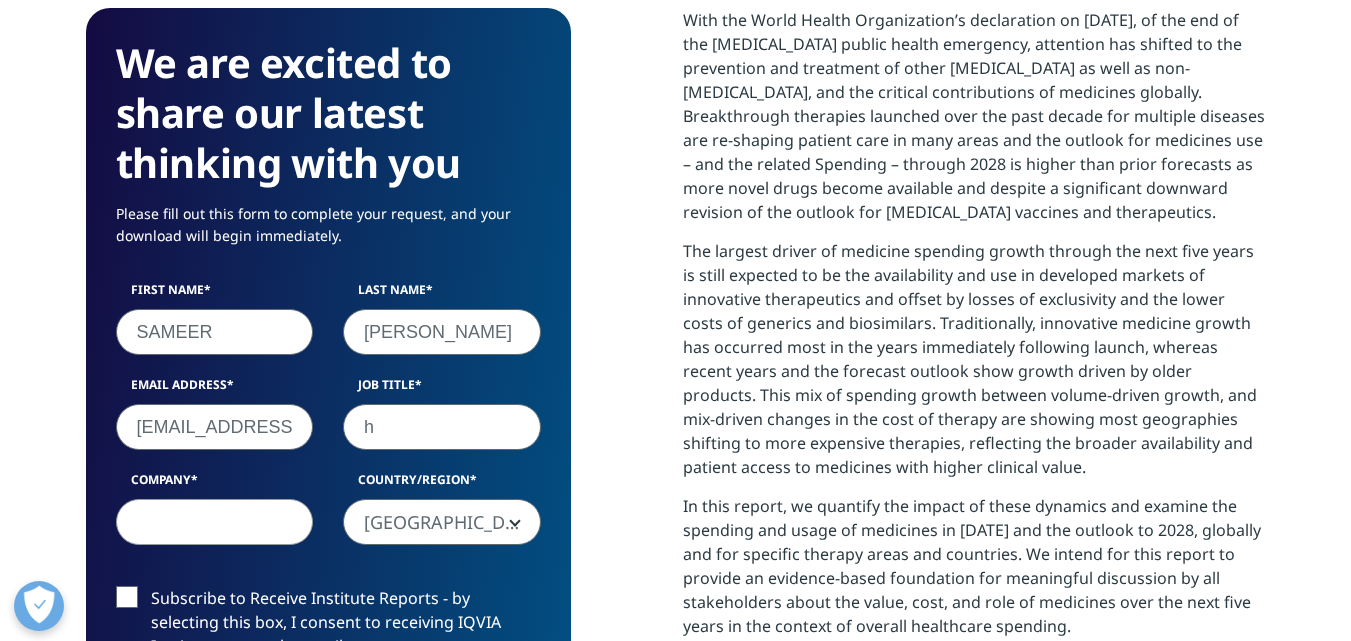 scroll, scrollTop: 0, scrollLeft: 0, axis: both 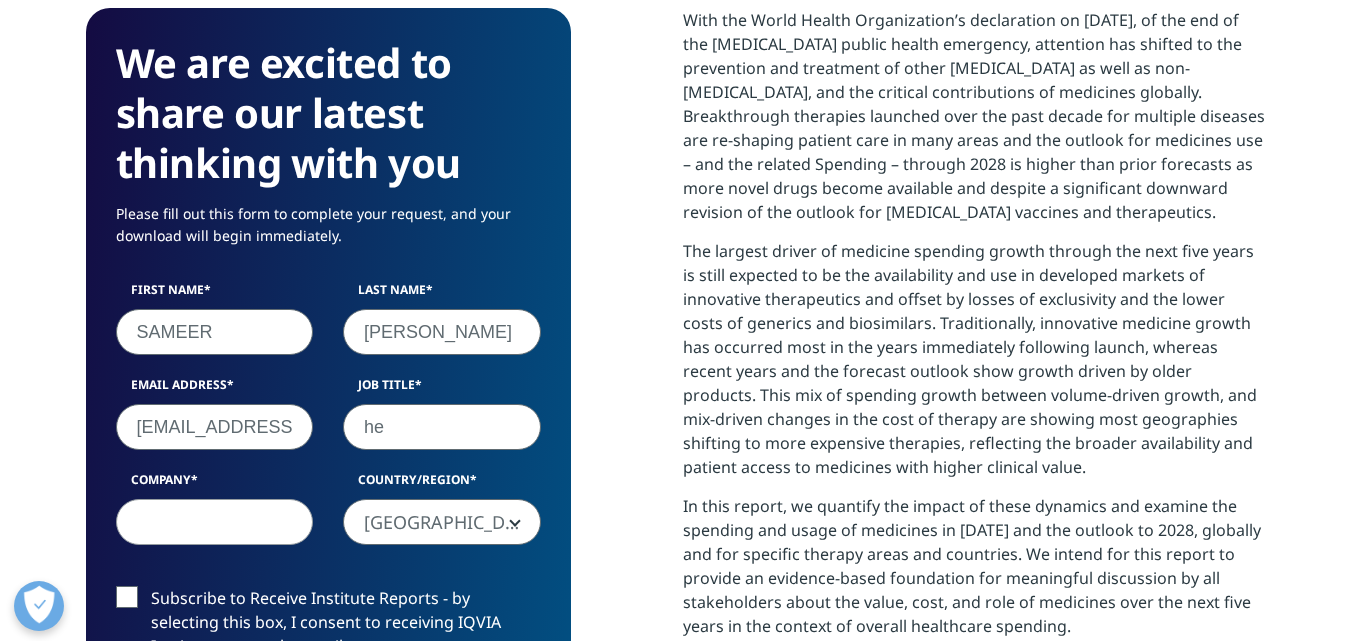 type on "h" 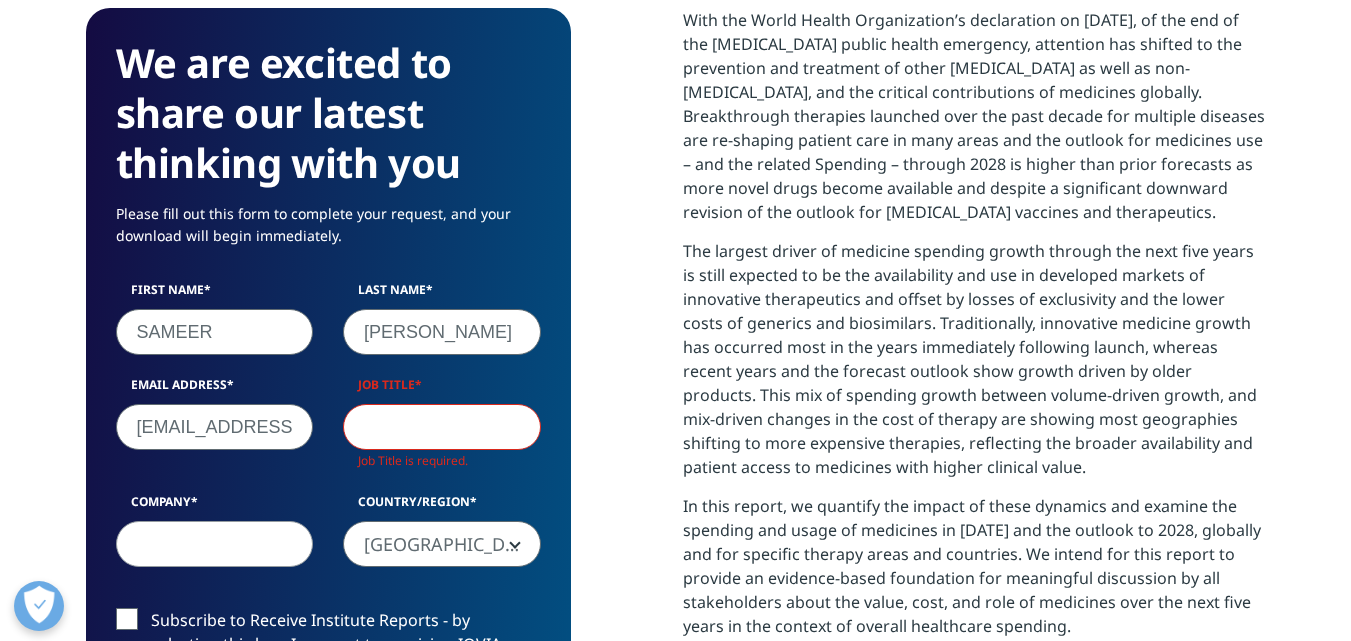 scroll, scrollTop: 10, scrollLeft: 10, axis: both 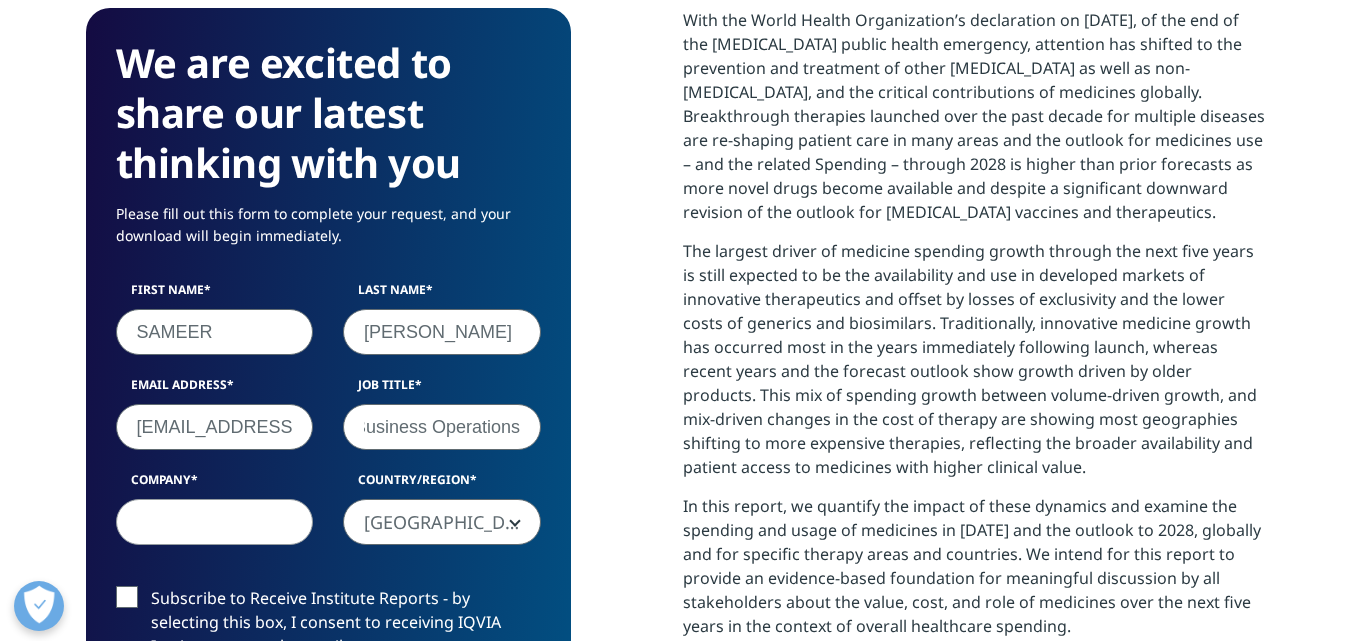 type on "Head Business Operations" 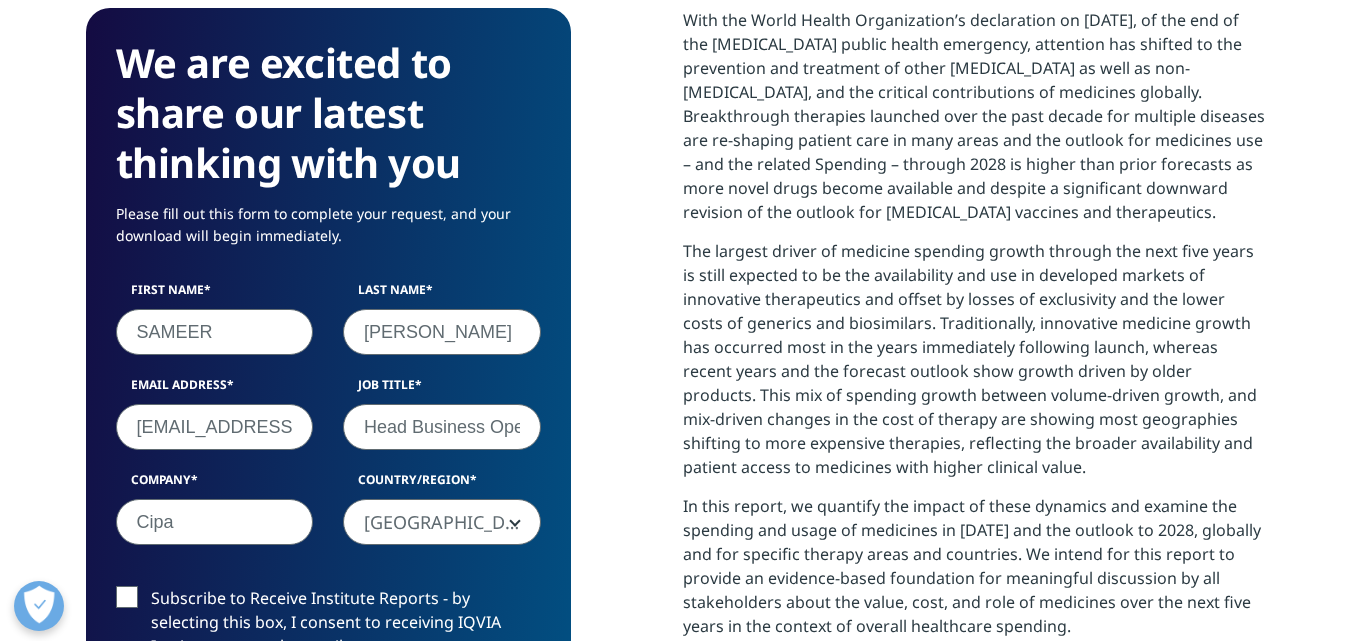 type on "Cipa" 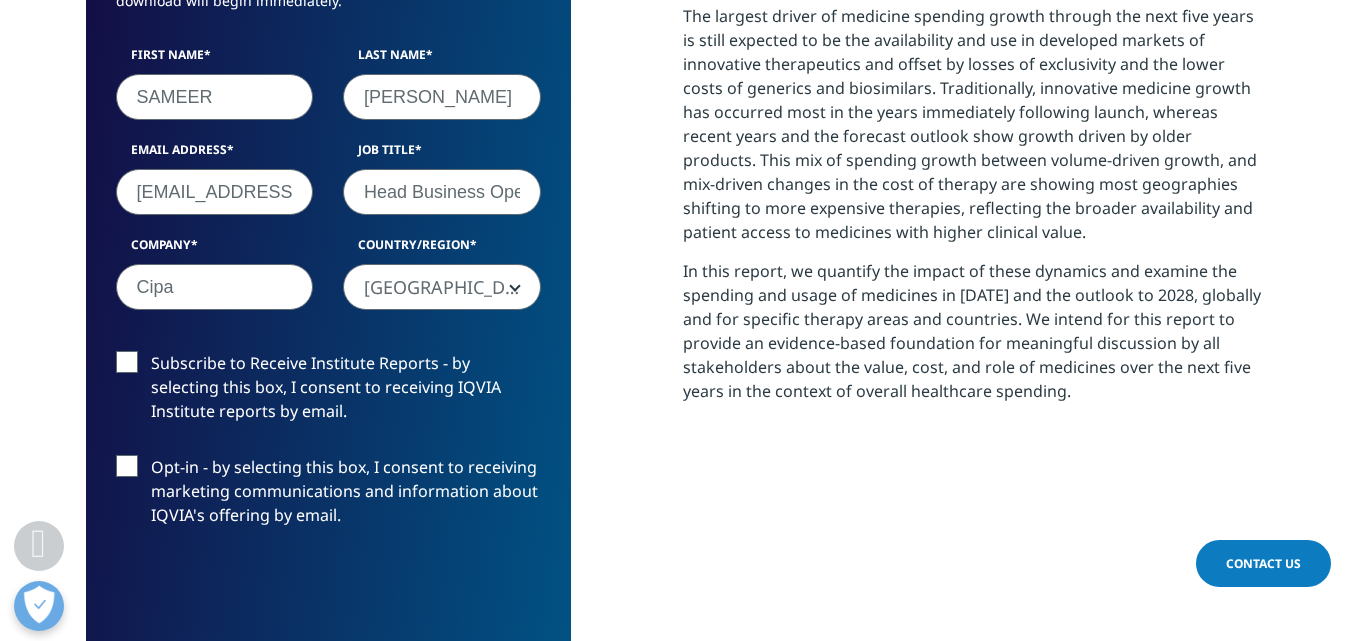 scroll, scrollTop: 1157, scrollLeft: 0, axis: vertical 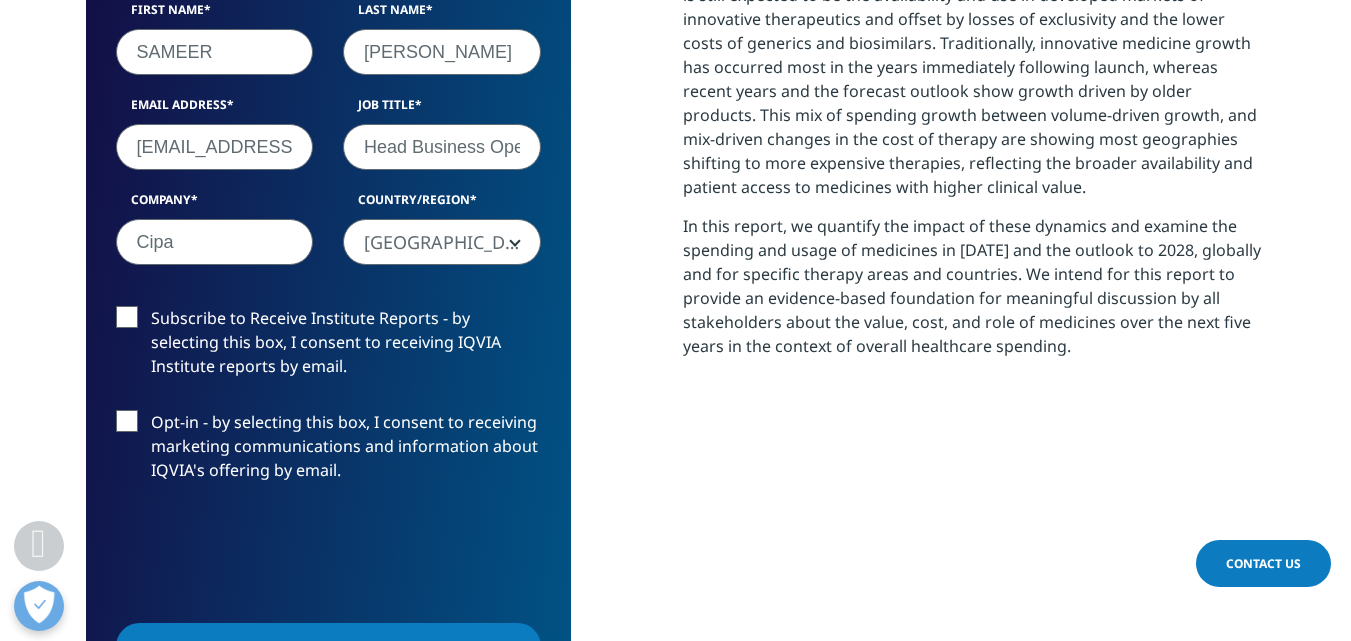 click on "Subscribe to Receive Institute Reports - by selecting this box, I consent to receiving IQVIA Institute reports by email." at bounding box center (328, 347) 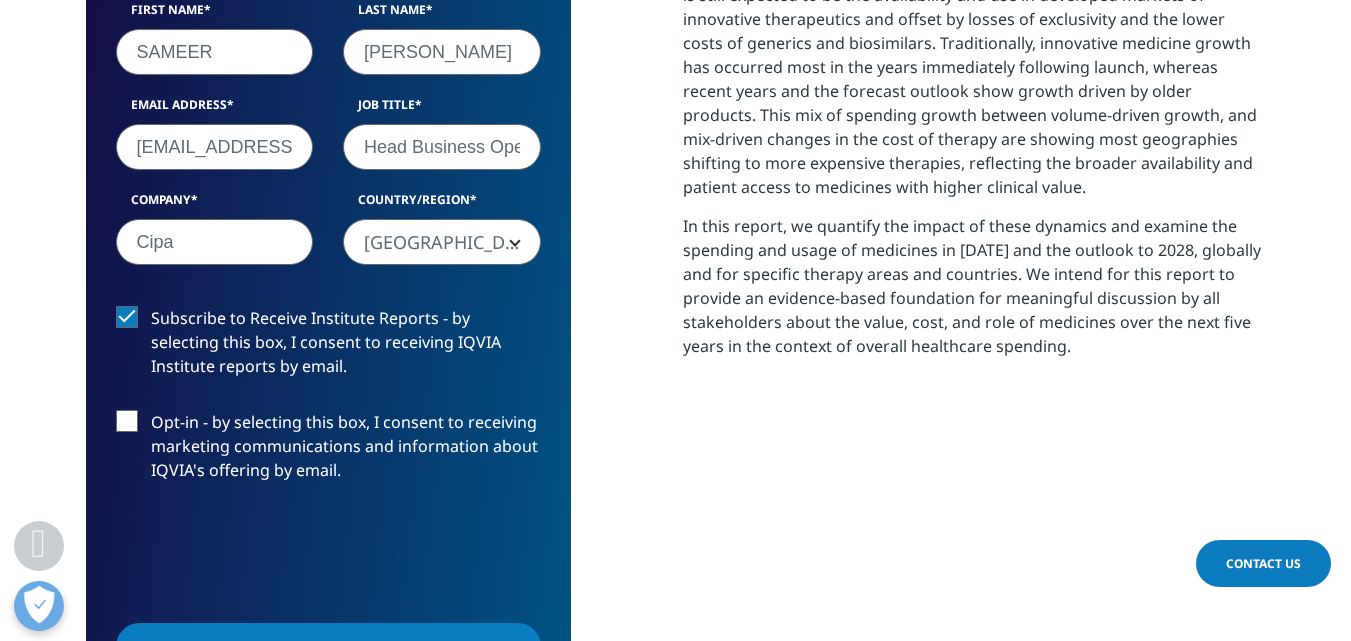 click on "Opt-in - by selecting this box, I consent to receiving marketing communications and information about IQVIA's offering by email." at bounding box center (328, 451) 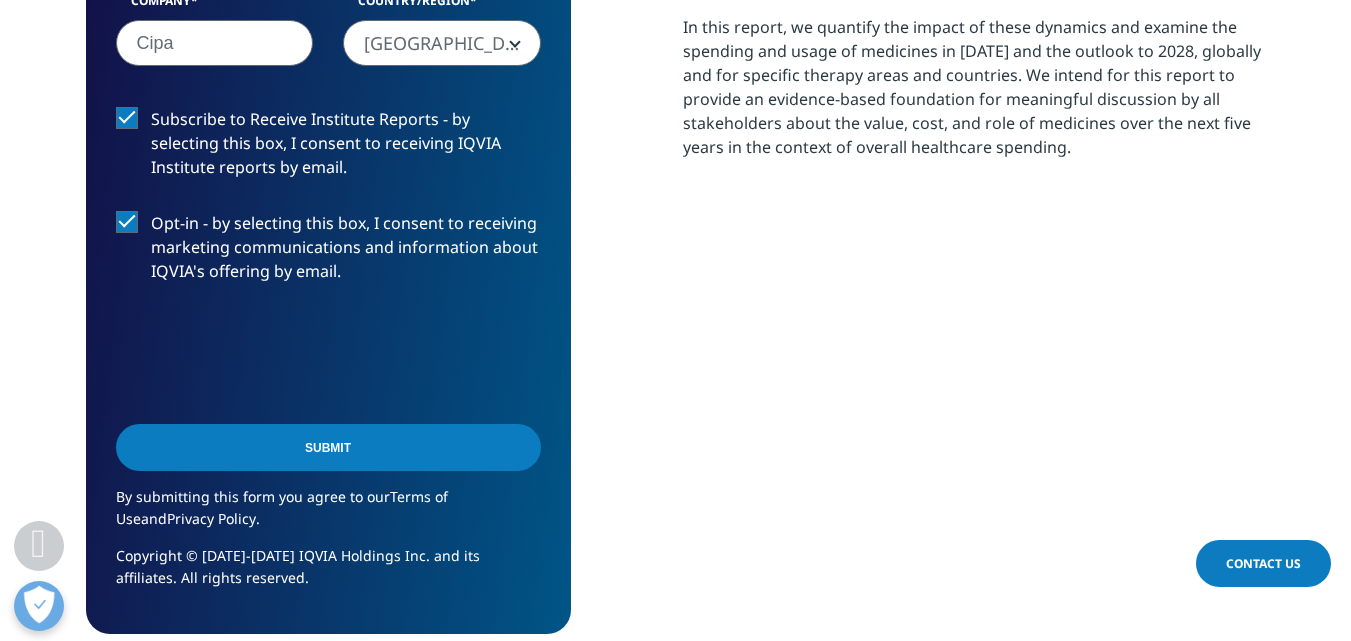 scroll, scrollTop: 1357, scrollLeft: 0, axis: vertical 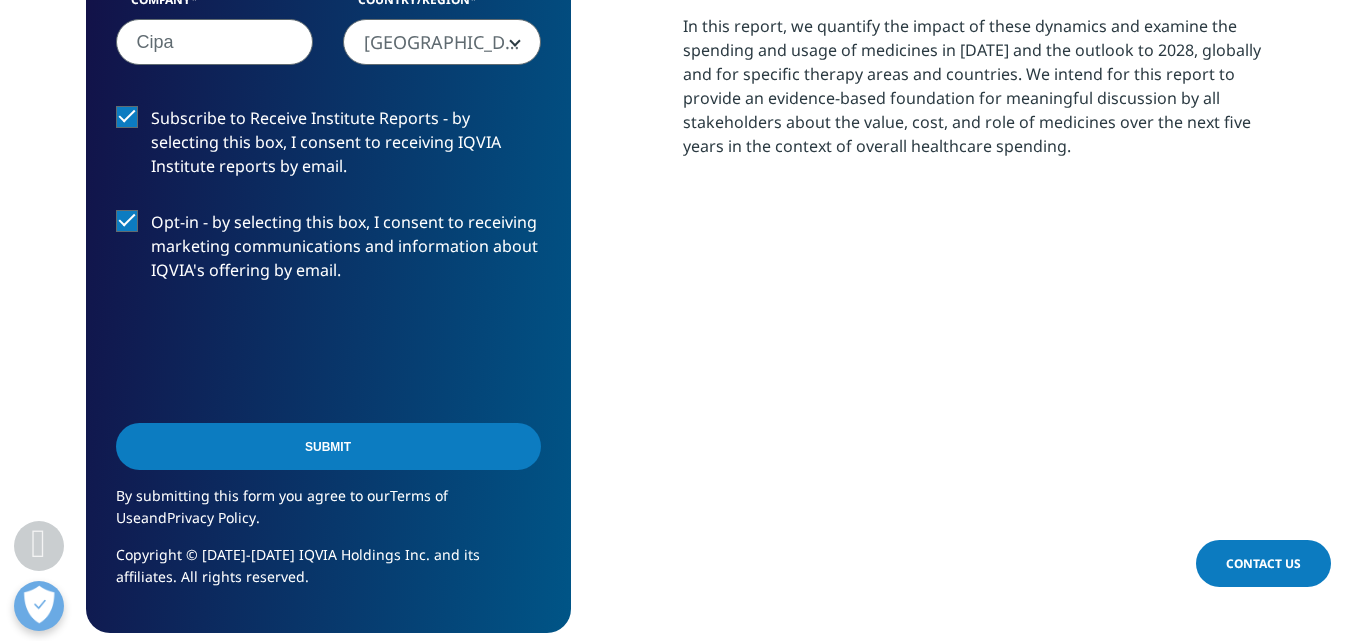 click on "Submit" at bounding box center [328, 446] 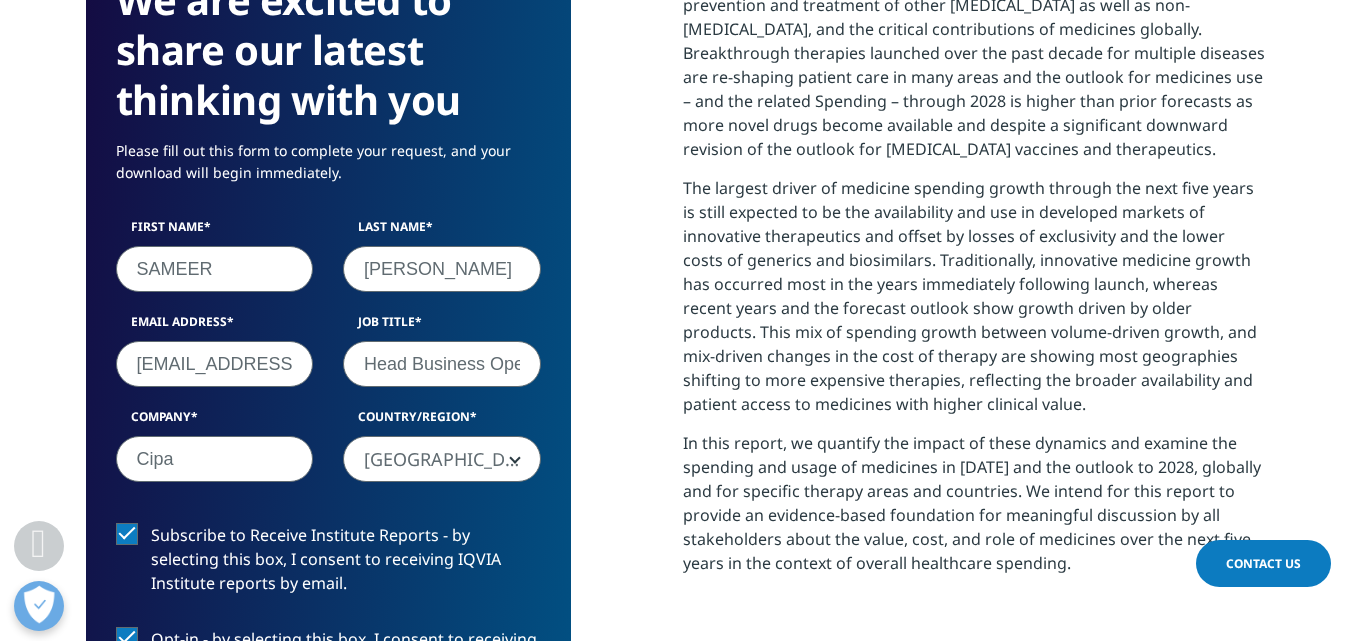 scroll, scrollTop: 914, scrollLeft: 0, axis: vertical 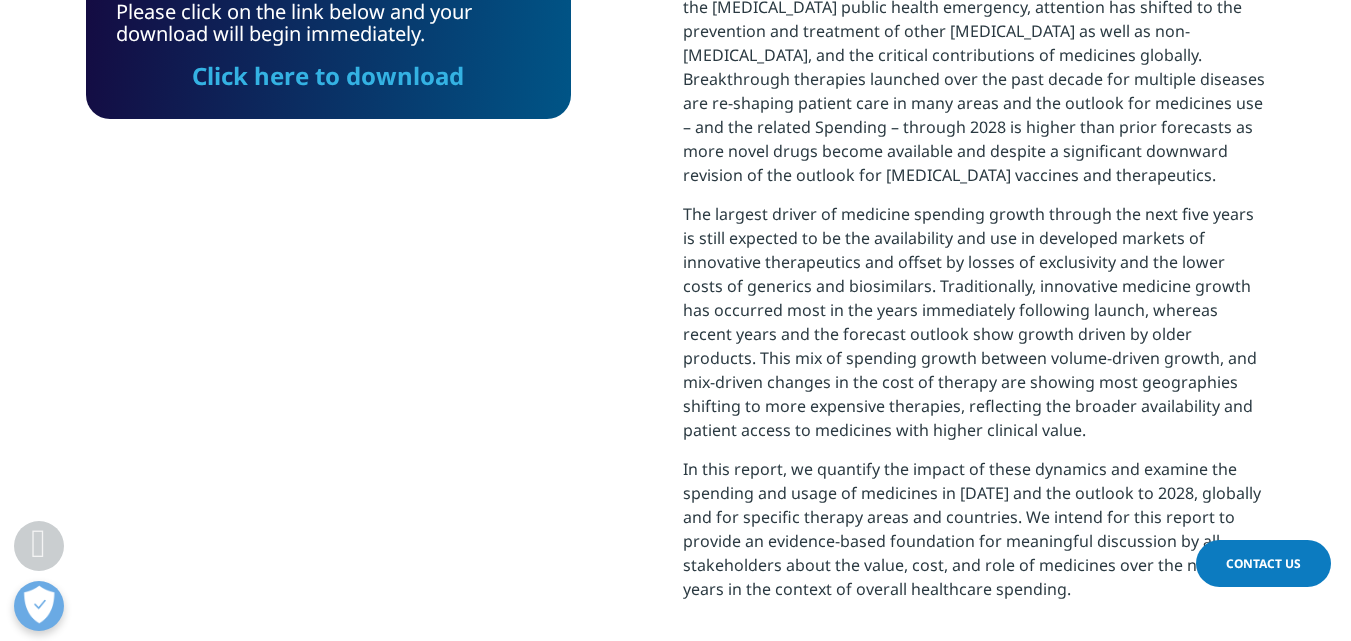 click on "Click here to download" at bounding box center [328, 75] 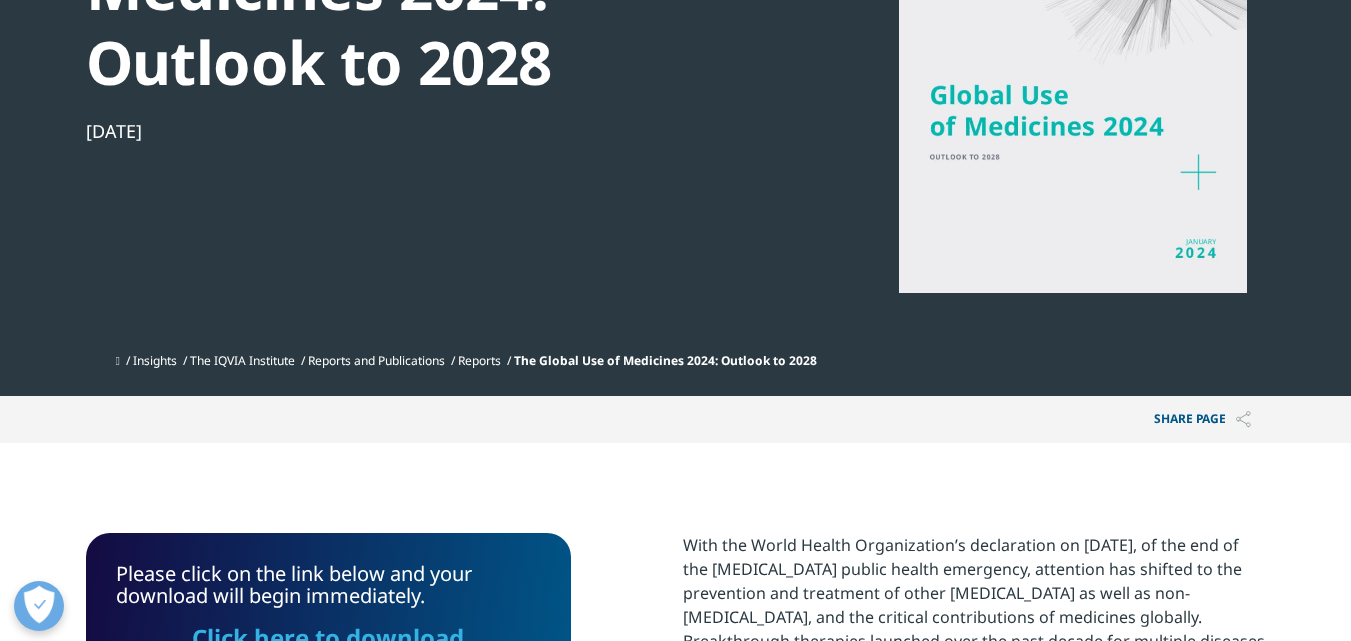 scroll, scrollTop: 0, scrollLeft: 0, axis: both 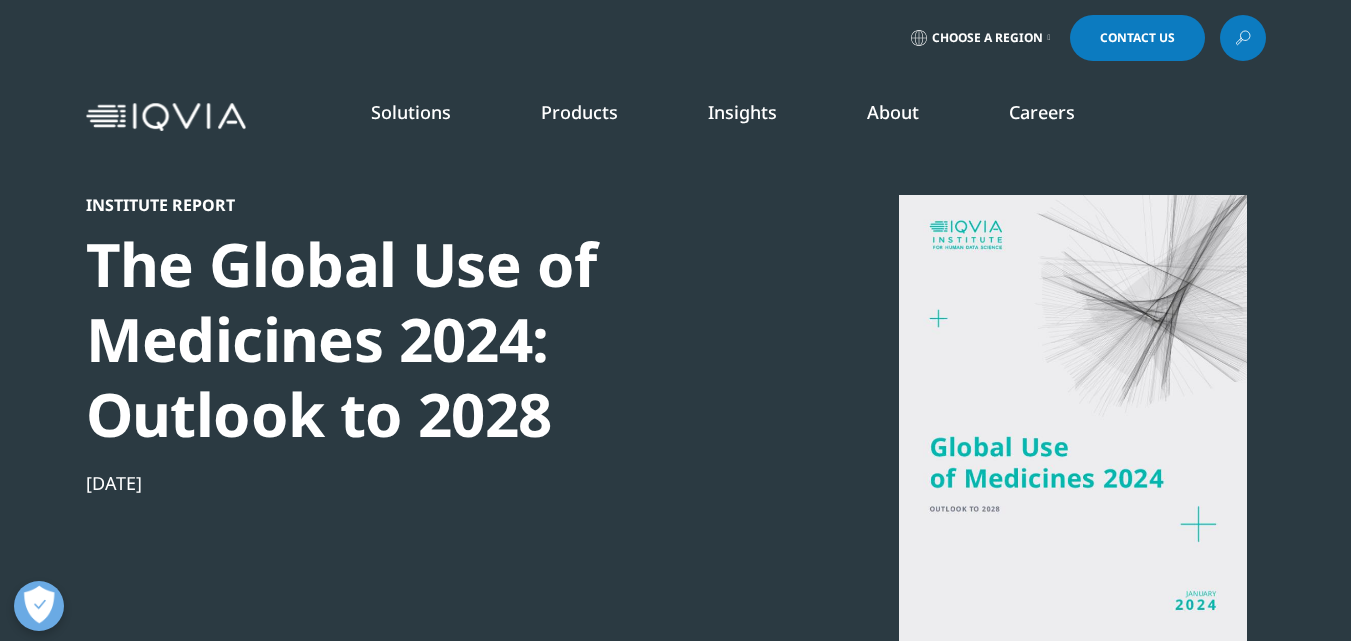 click on "READ MORE" at bounding box center [716, 475] 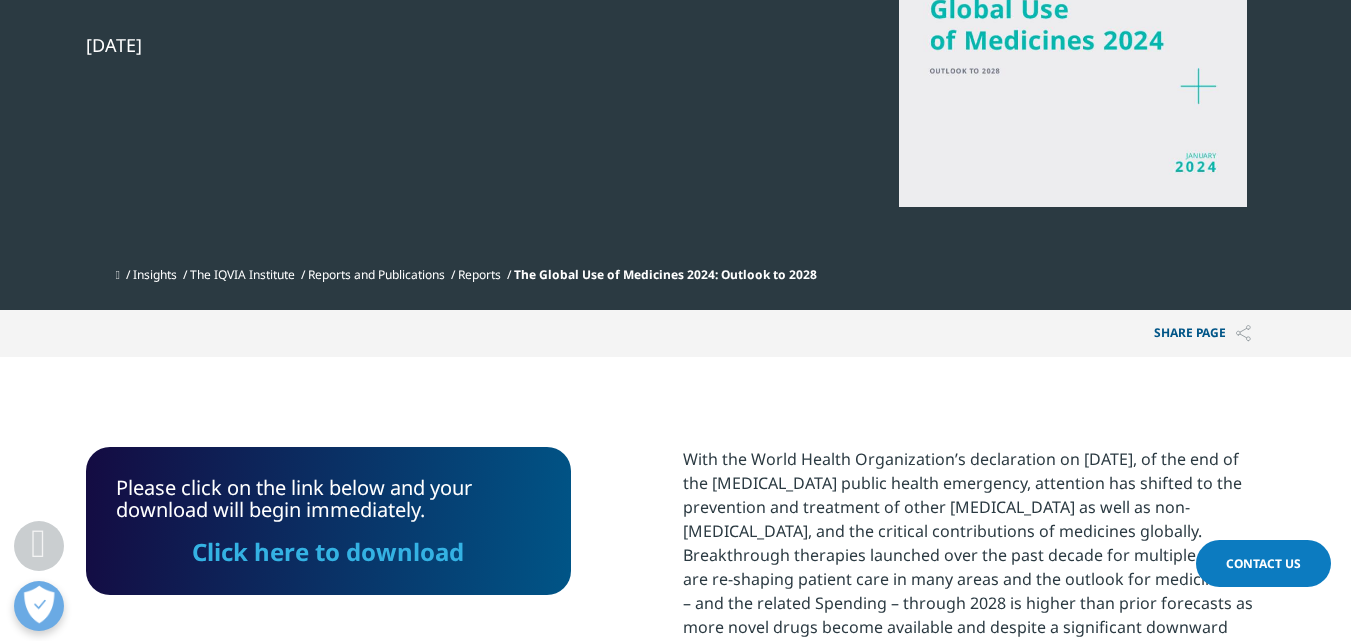 scroll, scrollTop: 603, scrollLeft: 0, axis: vertical 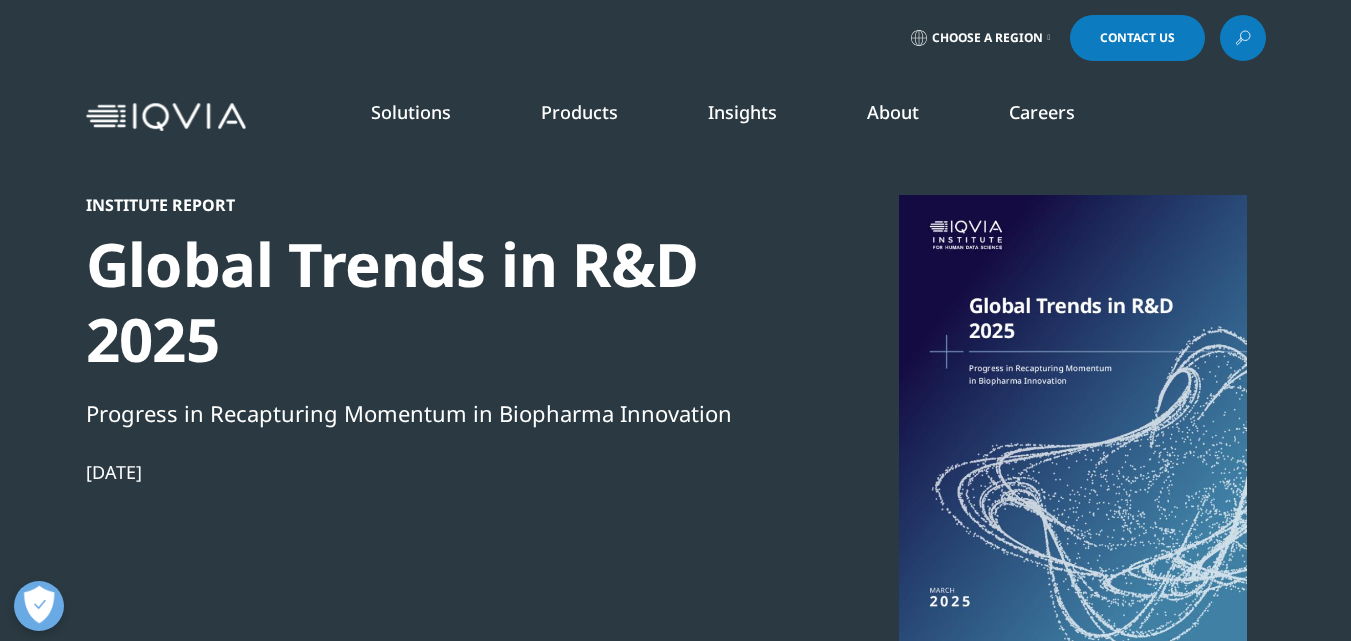 click on "Clear Search Loading
Choose a Region
Contact Us" at bounding box center [675, 4515] 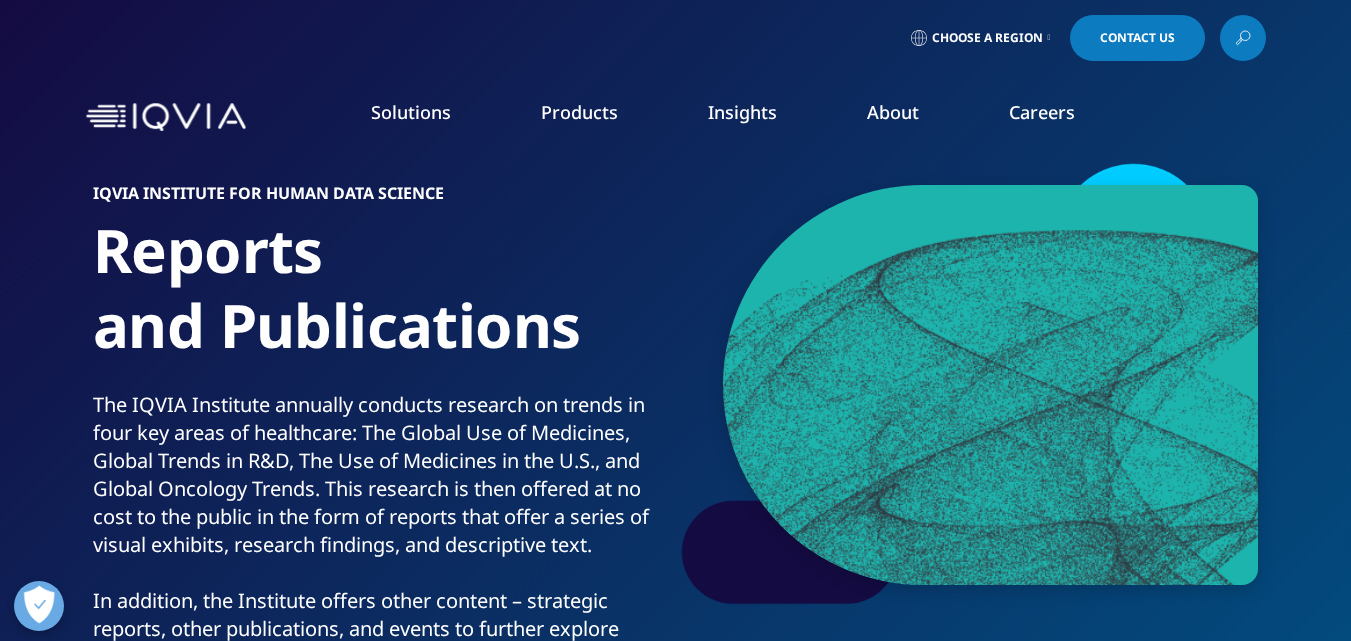 scroll, scrollTop: 0, scrollLeft: 0, axis: both 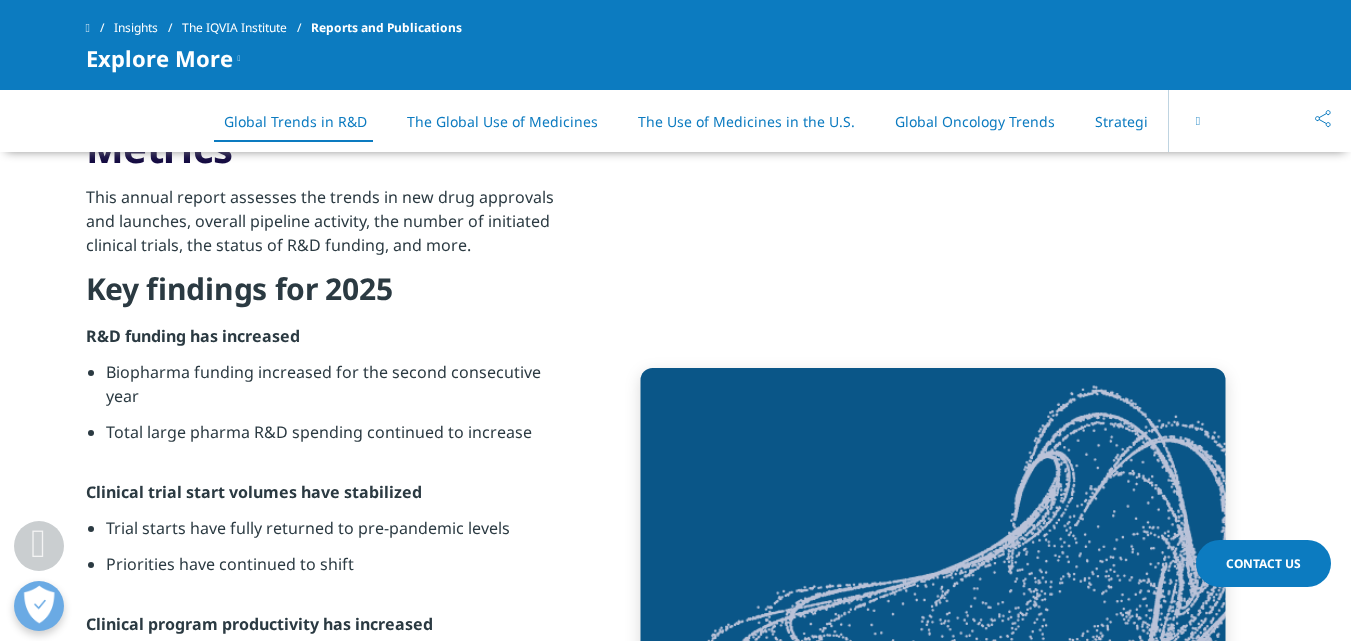 click at bounding box center [1198, 121] 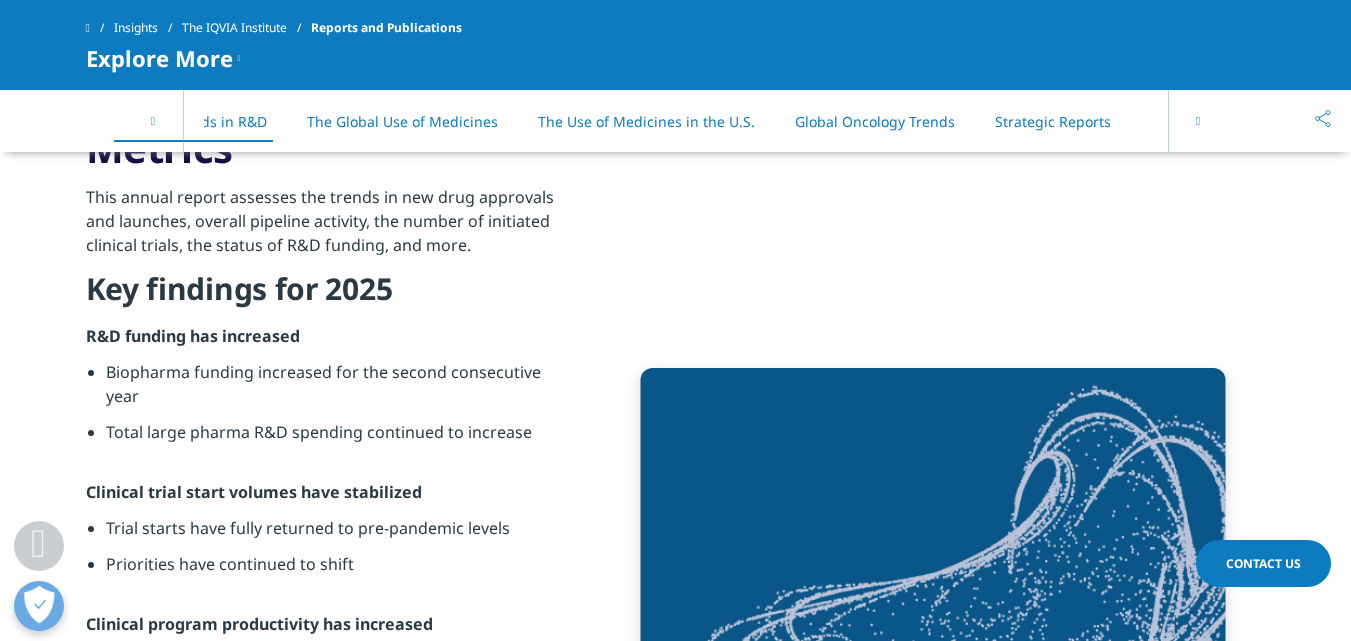 click at bounding box center (1198, 121) 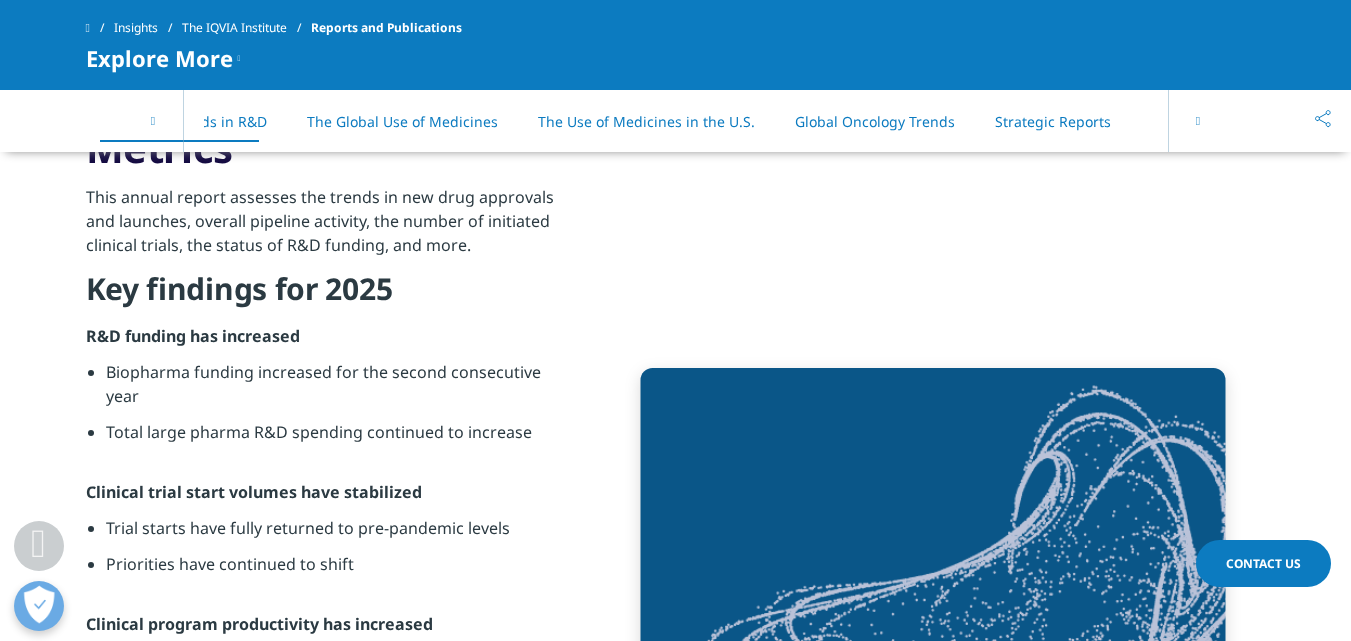 scroll, scrollTop: 0, scrollLeft: 171, axis: horizontal 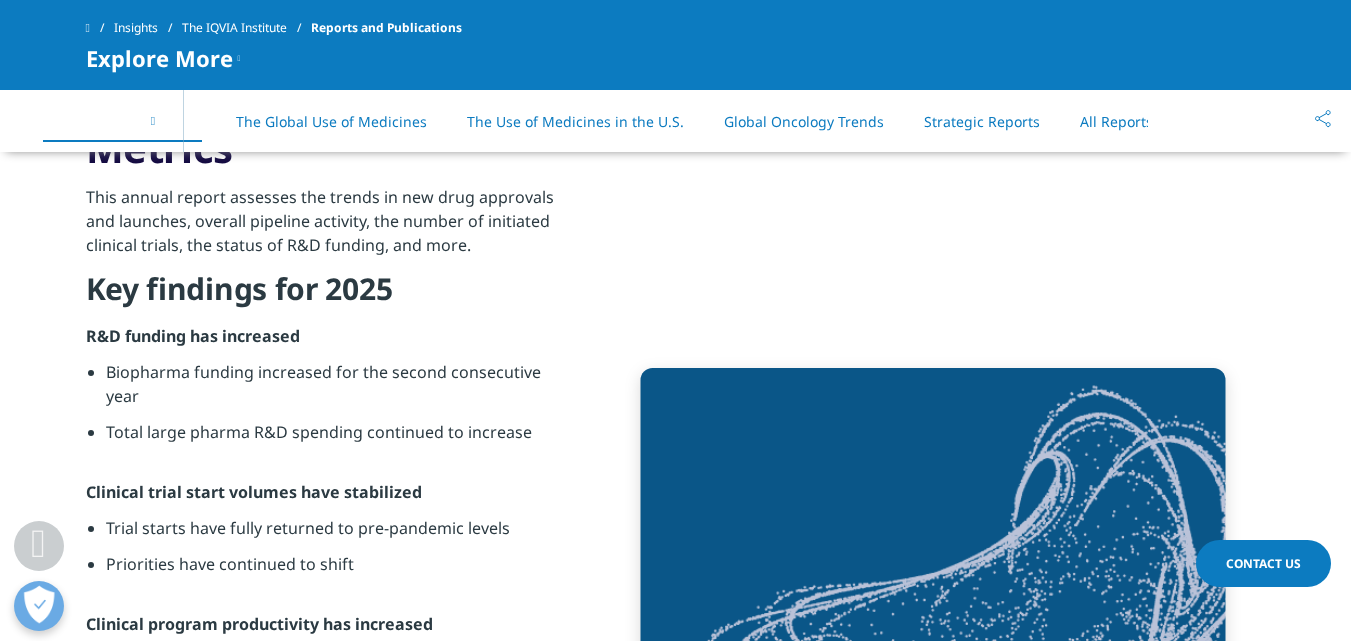click on "On This Page
Global Trends in R&D
The Global Use of Medicines
The Use of Medicines in the U.S.
Global Oncology Trends
Strategic Reports
All Reports" at bounding box center [676, 121] 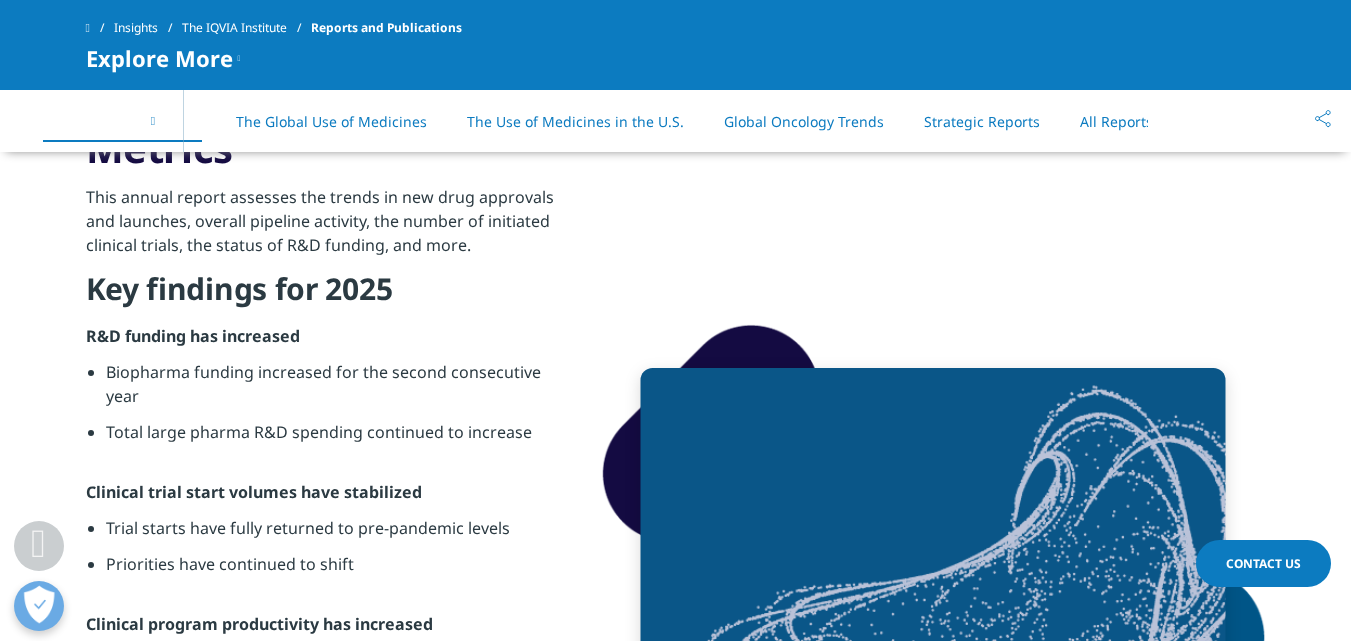 scroll, scrollTop: 3007, scrollLeft: 0, axis: vertical 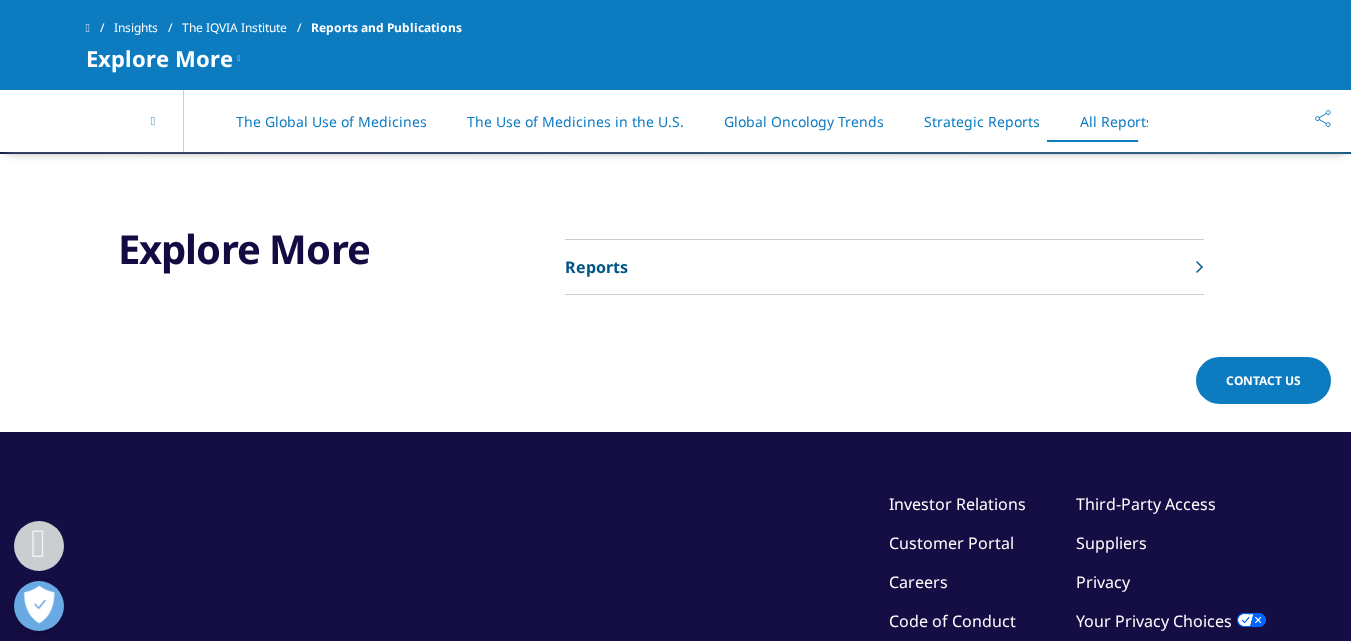 click on "Reports" at bounding box center [884, 267] 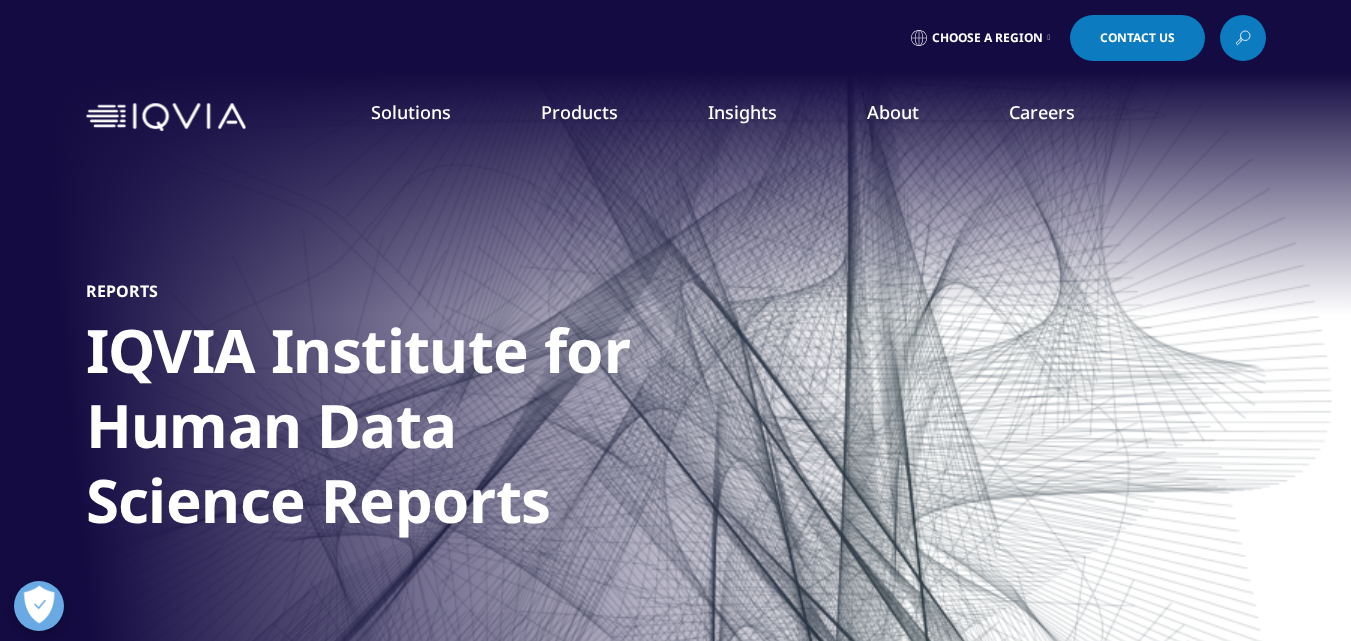 scroll, scrollTop: 0, scrollLeft: 0, axis: both 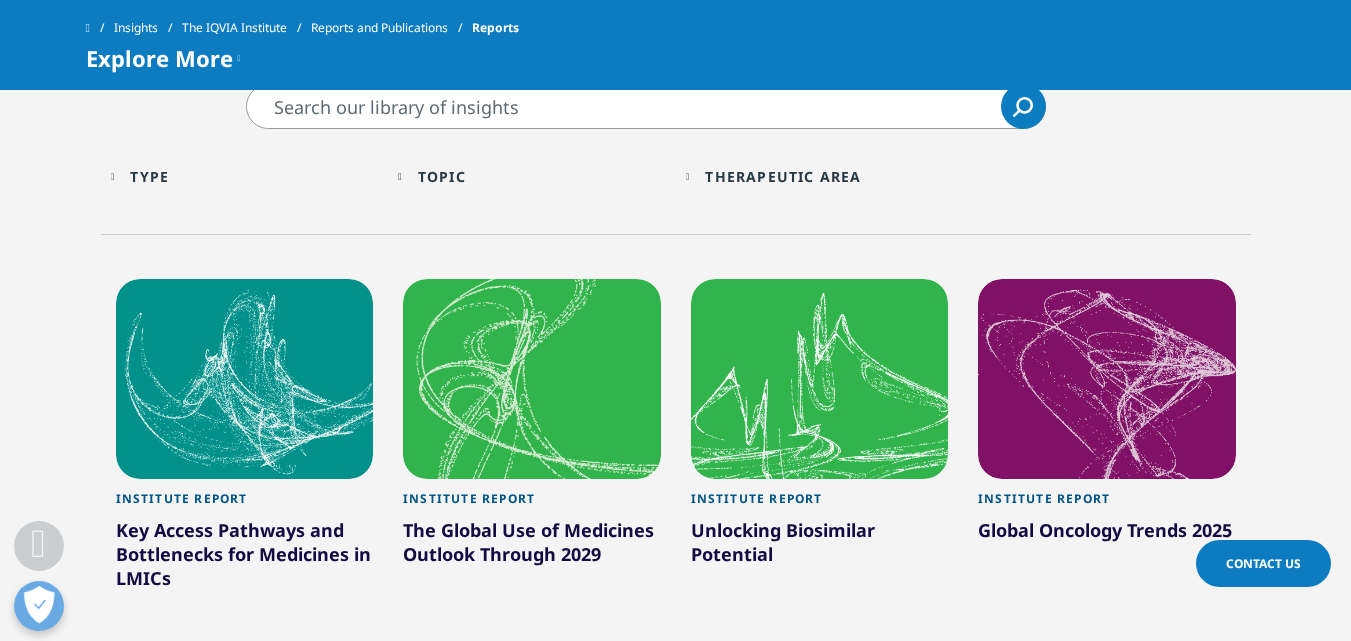 click on "Type Loading Clear Or/And Operator" at bounding box center [245, 176] 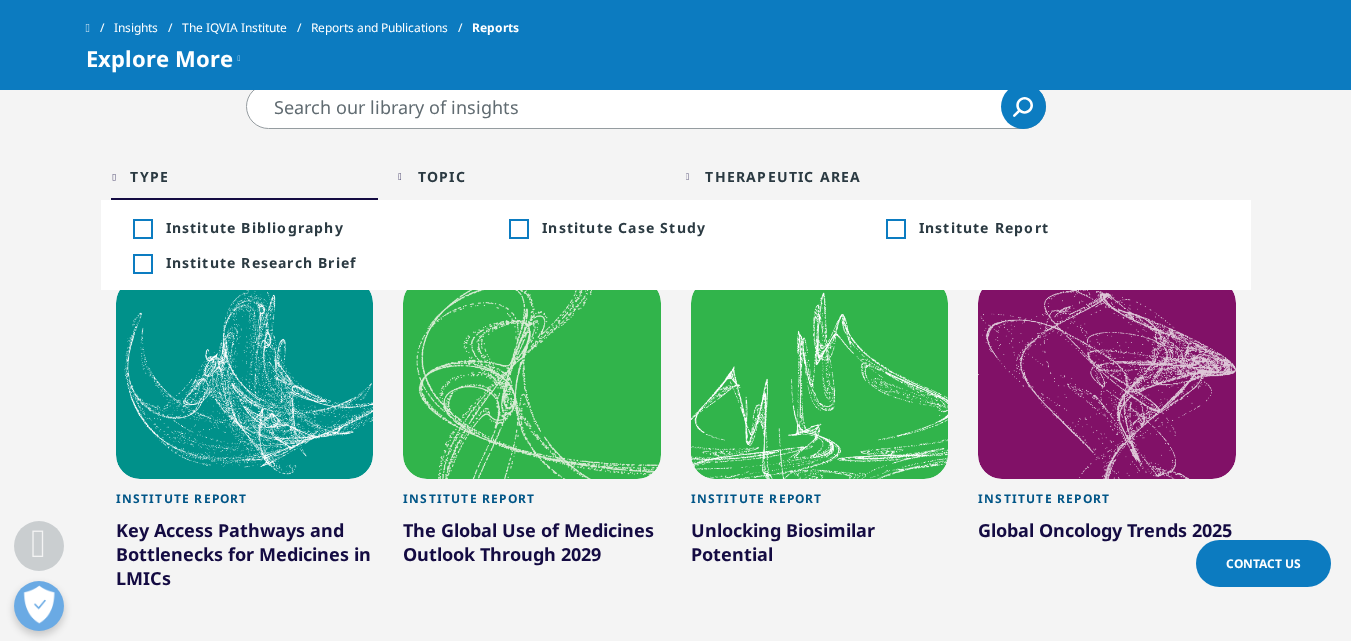 click on "Clear Search Loading
Type Loading Clear Or/And Operator Toggle Institute Bibliography 3 Toggle Toggle Institute Case Study 1 Toggle Toggle Institute Report 124 Toggle Toggle Institute Research Brief 5 Toggle
Topic Loading Clear Or/And Operator Toggle AI & Machine Learning 2 Toggle Toggle Biosimilars 11 Toggle Toggle Clinical Development 1 Toggle Toggle Commercial Technologies 4 Toggle Toggle COVID-19 11 Toggle Toggle Digital Health 4 Toggle Toggle Genomics 1 Toggle Toggle Human Data Science 3 Toggle Toggle Market Access 5 Toggle Toggle Orchestrated Clinical Trials 2 Toggle Toggle Patient Centricity 1 Toggle Toggle Precision Medicine 3 Toggle
Therapeutic Area Loading 8" at bounding box center [675, 841] 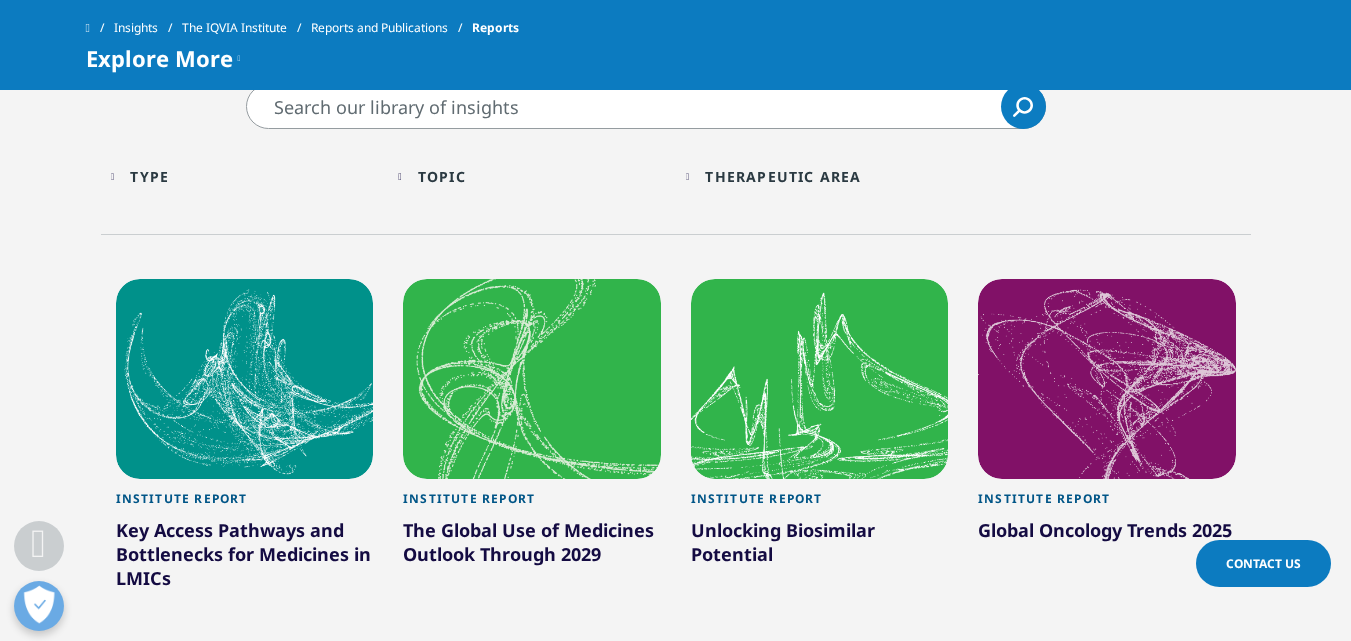 click on "Topic Loading Clear Or/And Operator" at bounding box center (532, 176) 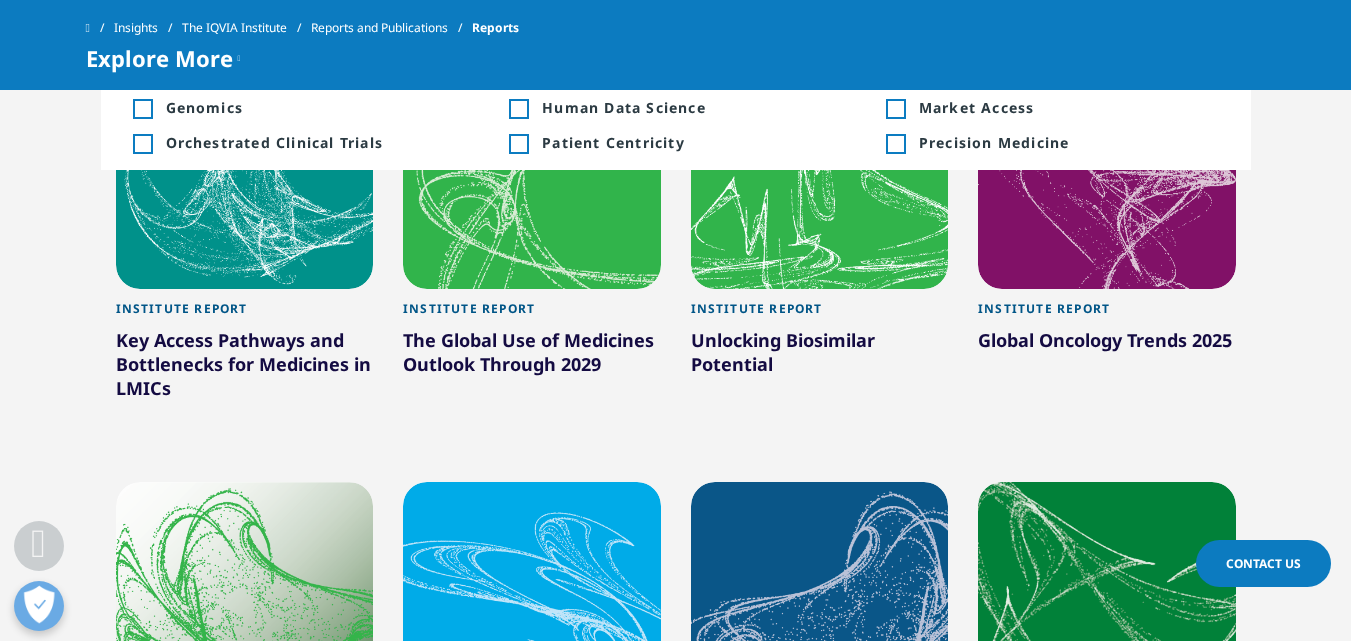 scroll, scrollTop: 980, scrollLeft: 0, axis: vertical 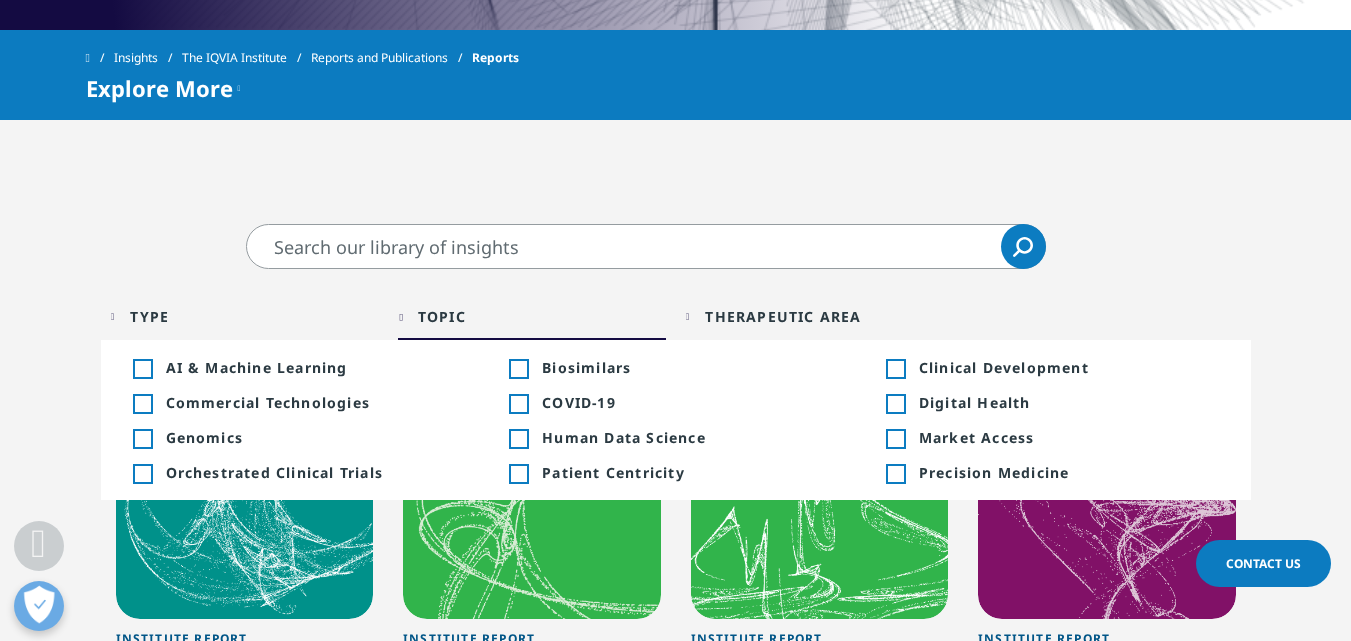 click on "Toggle" at bounding box center (895, 439) 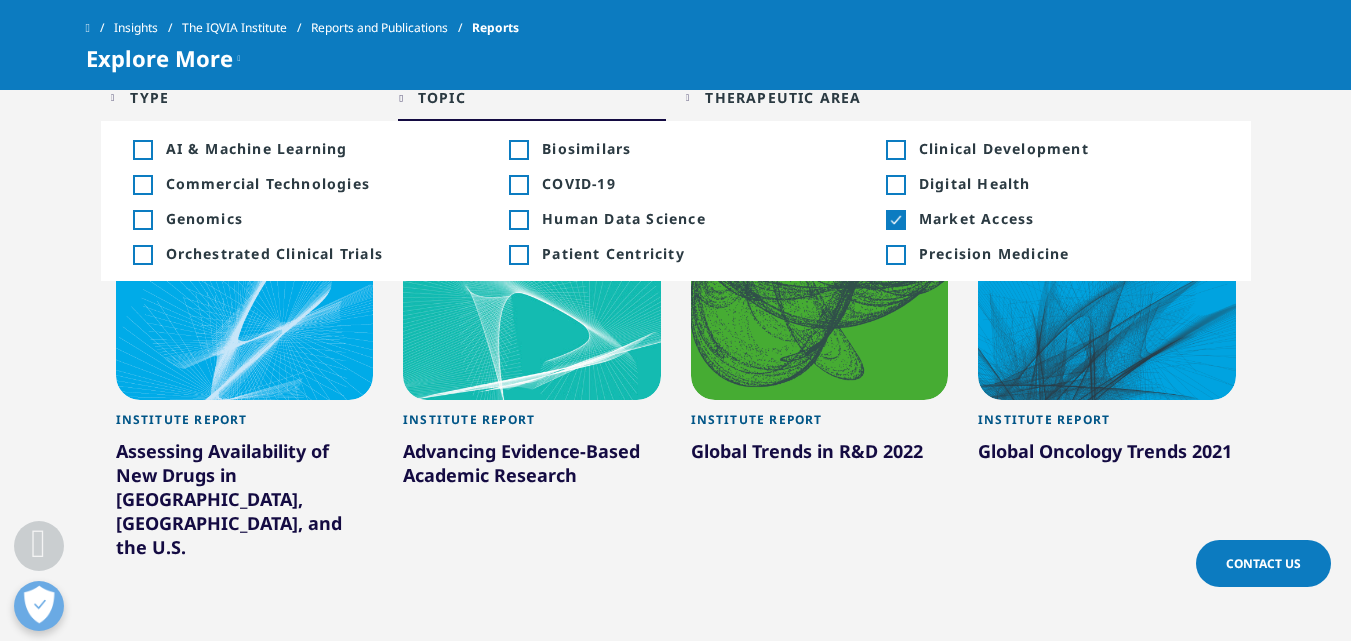 scroll, scrollTop: 1003, scrollLeft: 0, axis: vertical 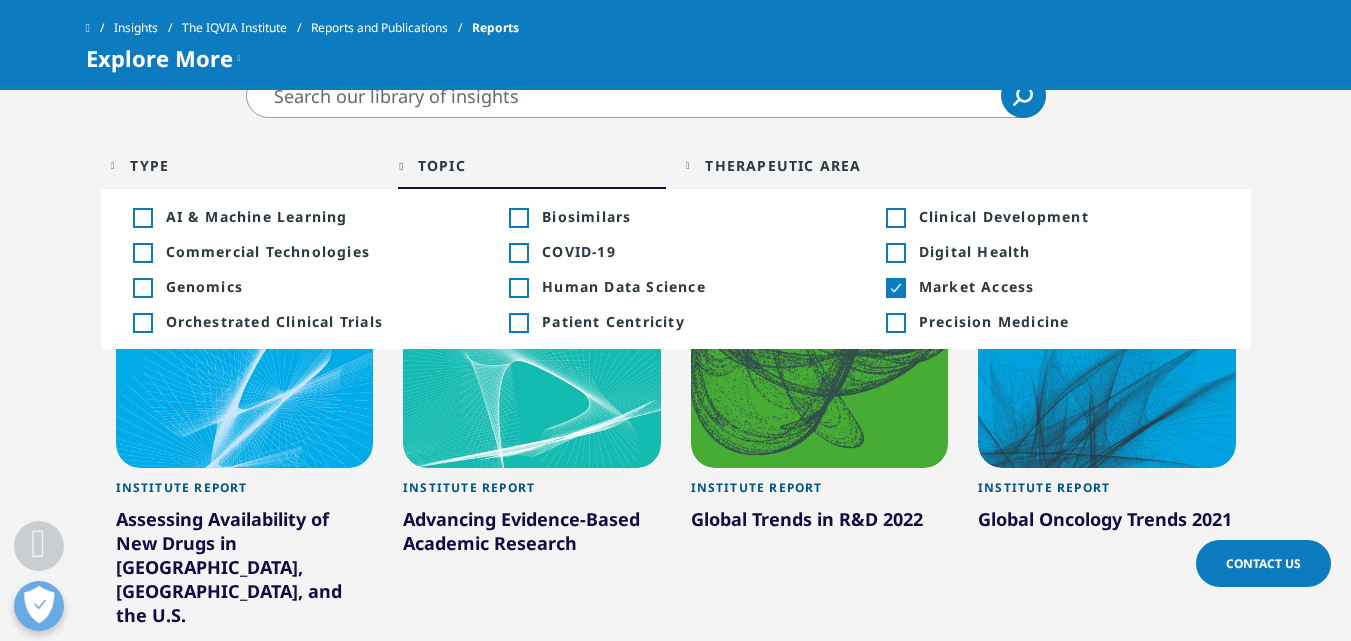 click on "Toggle" at bounding box center [895, 288] 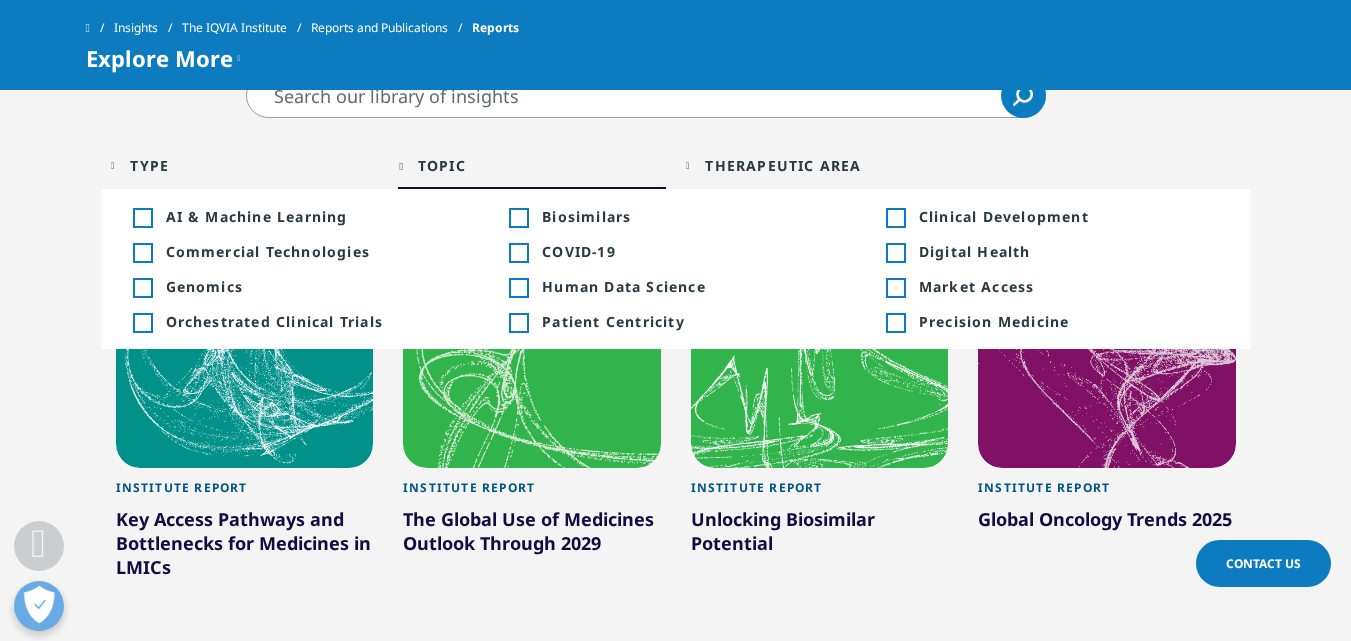 scroll, scrollTop: 786, scrollLeft: 0, axis: vertical 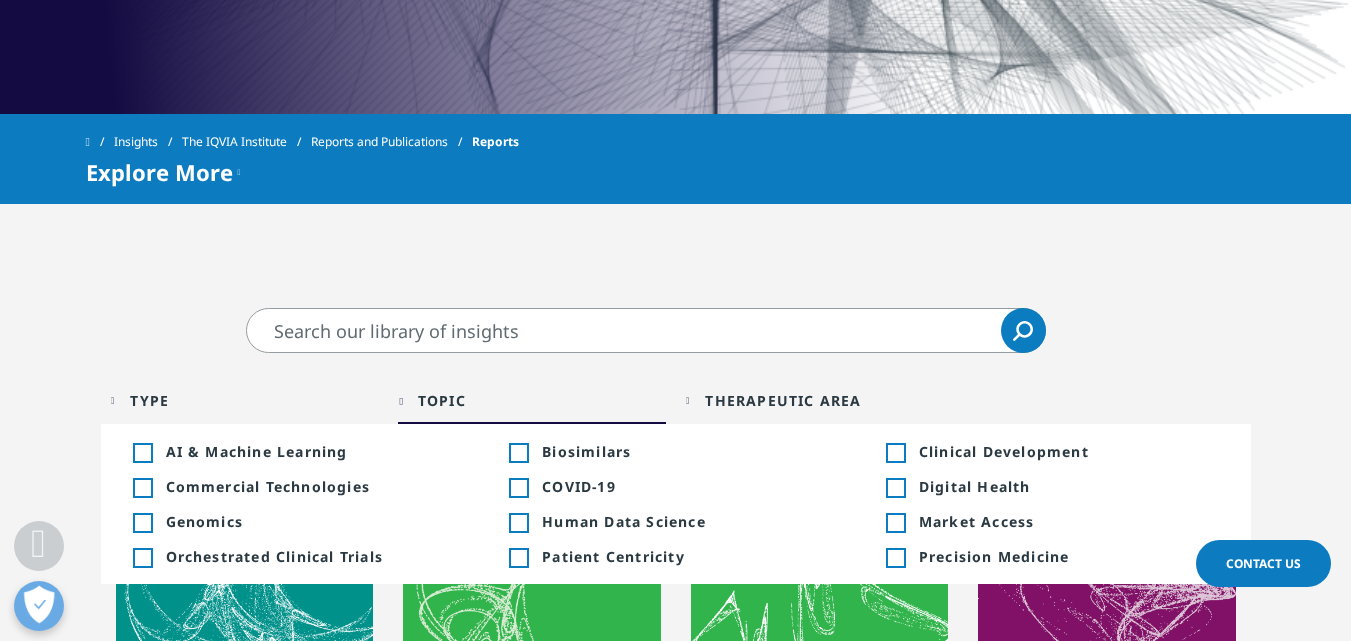 click at bounding box center [646, 330] 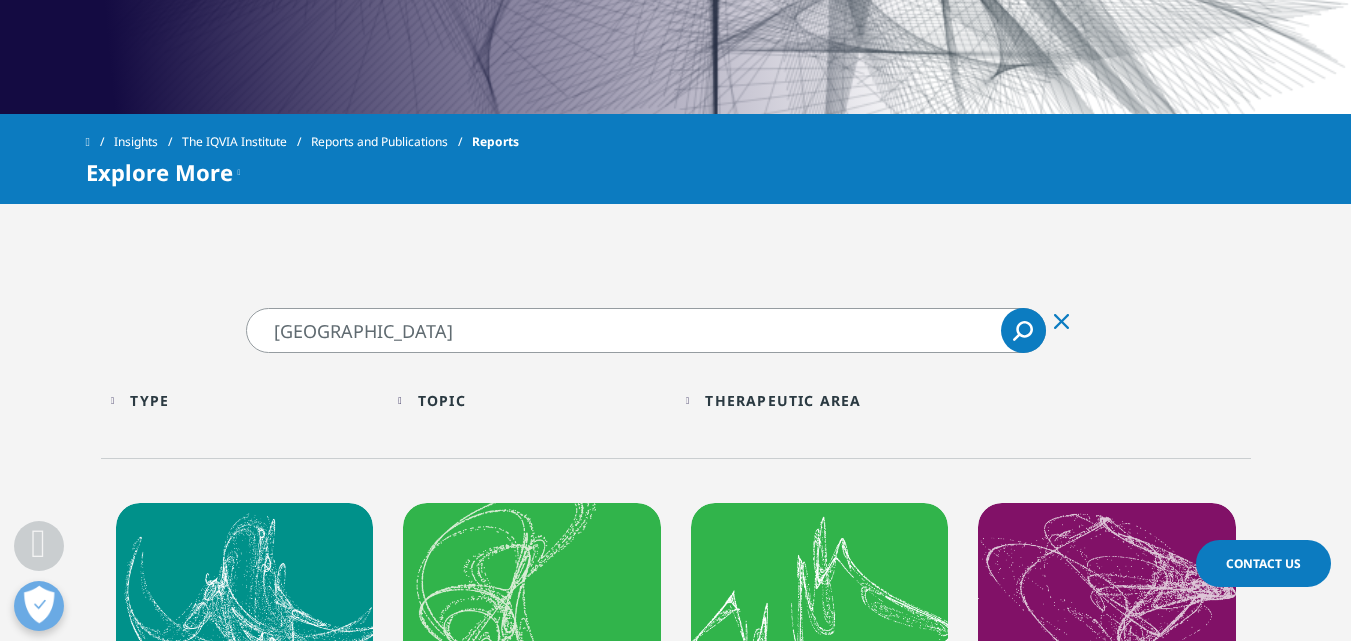 click on "Search" 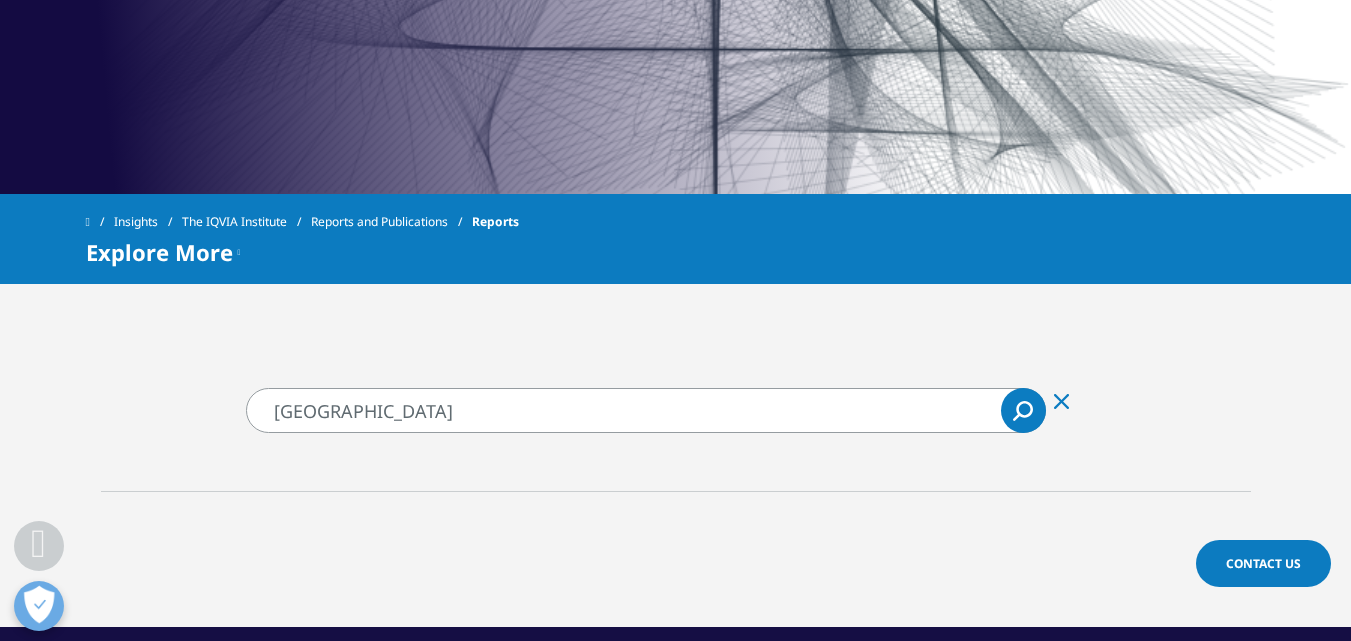 scroll, scrollTop: 676, scrollLeft: 0, axis: vertical 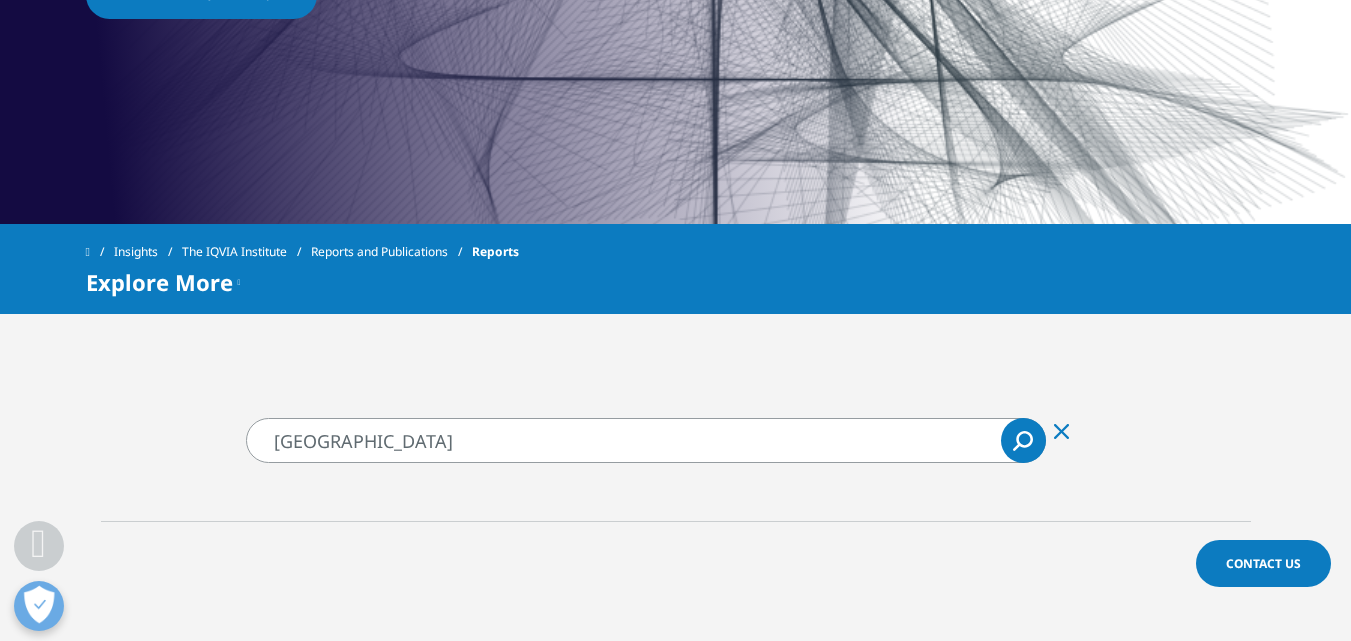 drag, startPoint x: 396, startPoint y: 445, endPoint x: 43, endPoint y: 430, distance: 353.31854 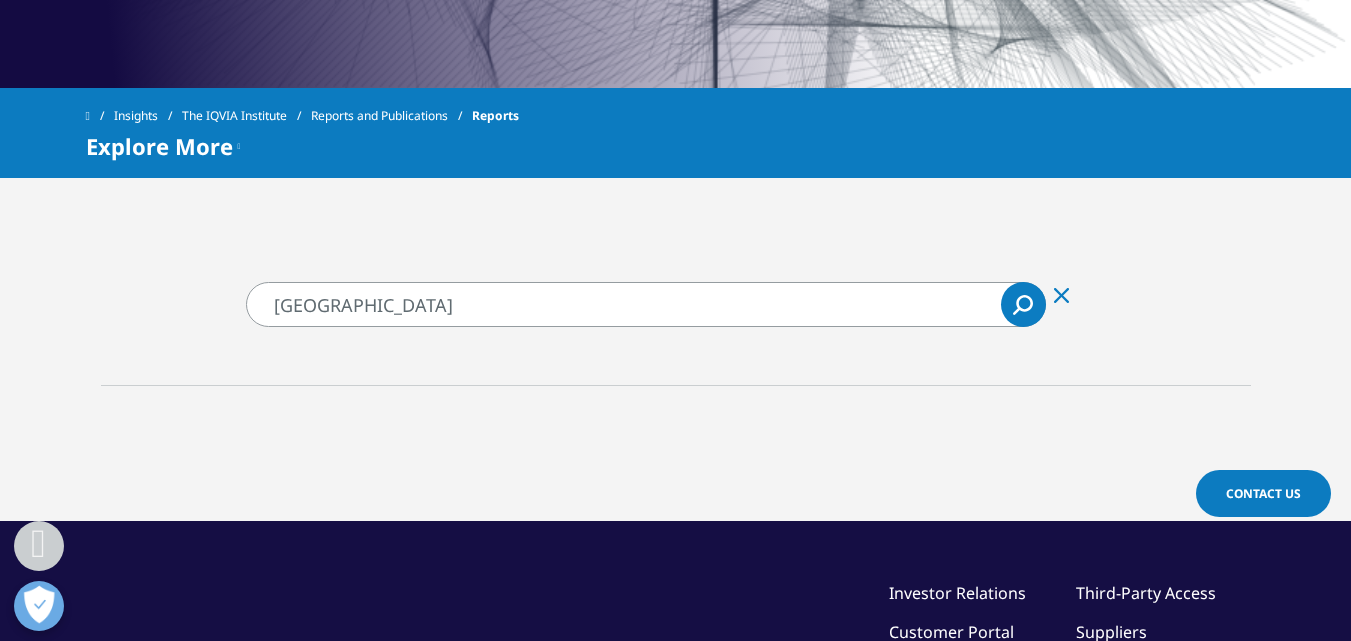 scroll, scrollTop: 788, scrollLeft: 0, axis: vertical 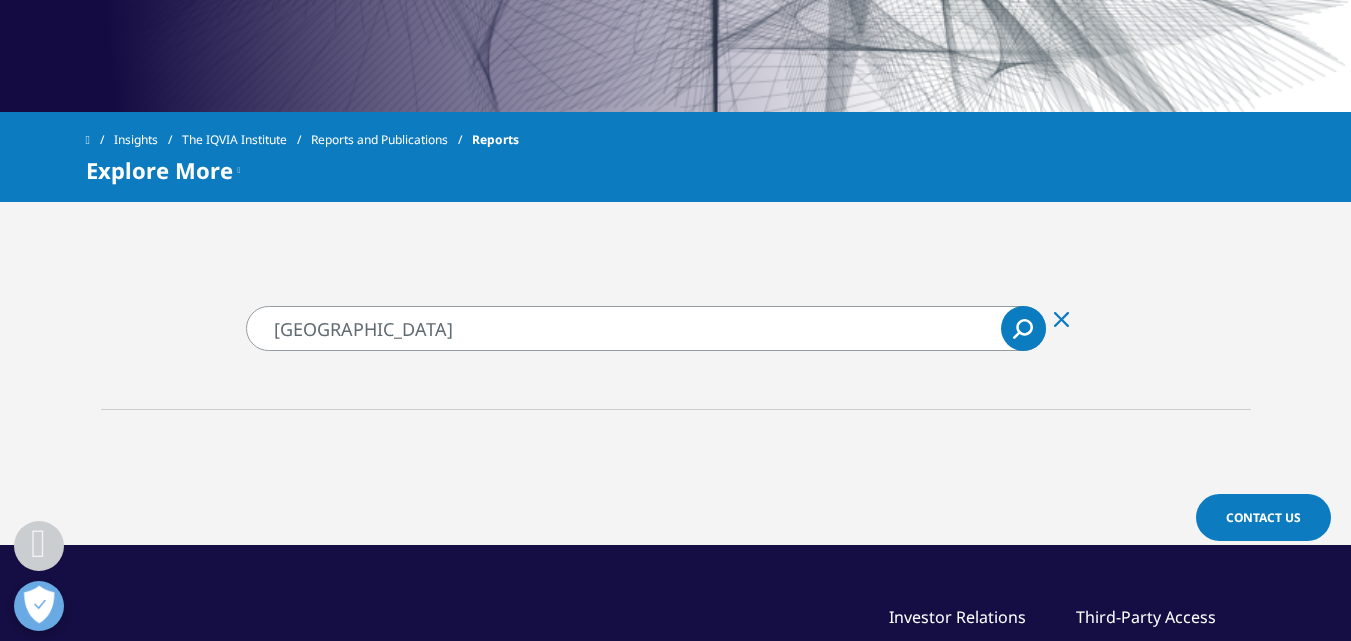 drag, startPoint x: 448, startPoint y: 330, endPoint x: 114, endPoint y: 329, distance: 334.0015 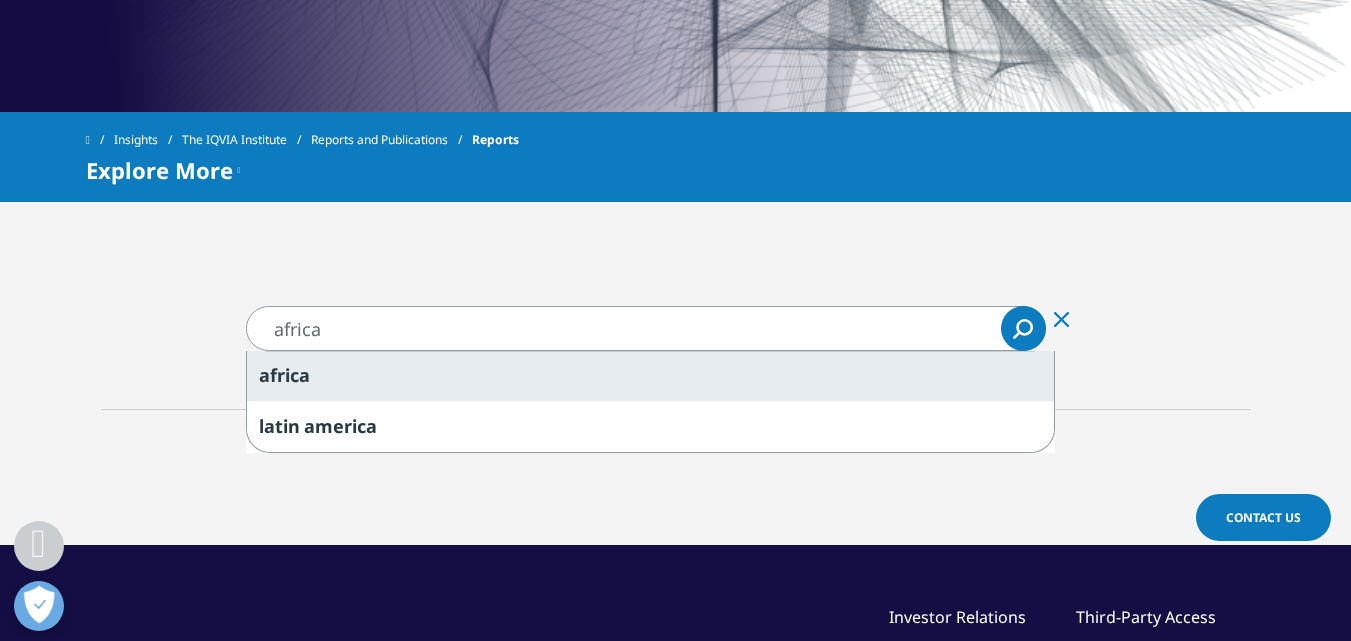 click on "africa" at bounding box center (650, 376) 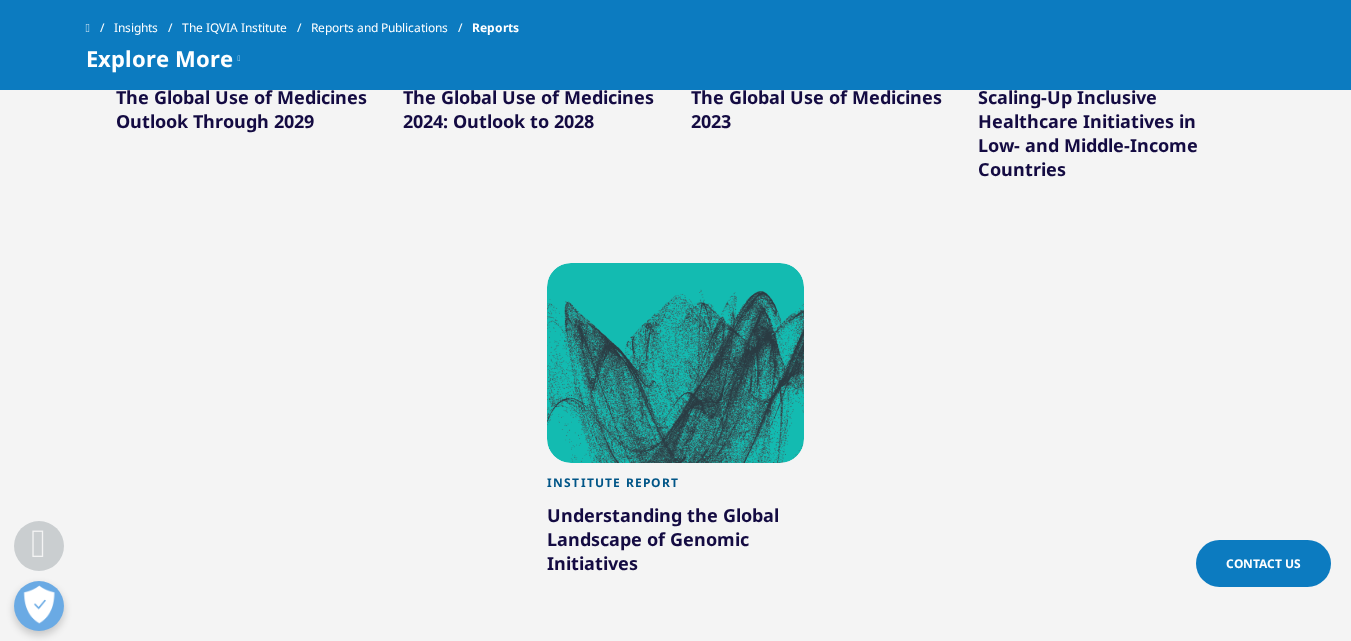 scroll, scrollTop: 1267, scrollLeft: 0, axis: vertical 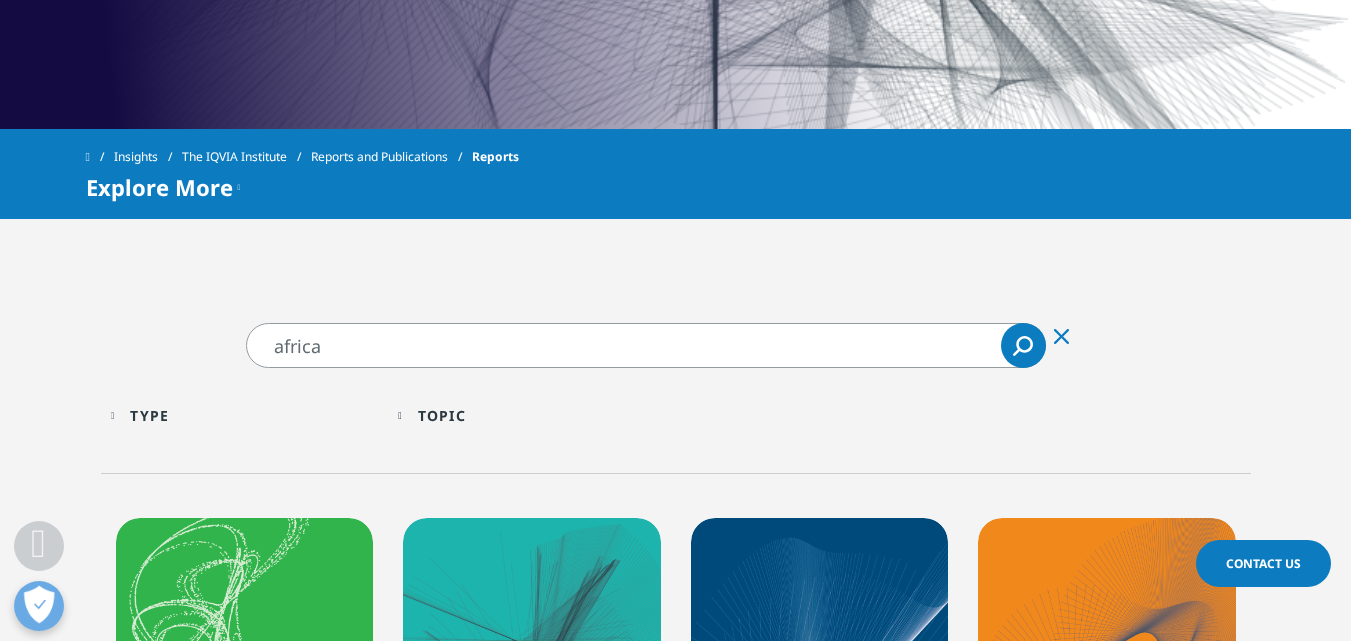 drag, startPoint x: 426, startPoint y: 356, endPoint x: 159, endPoint y: 357, distance: 267.00186 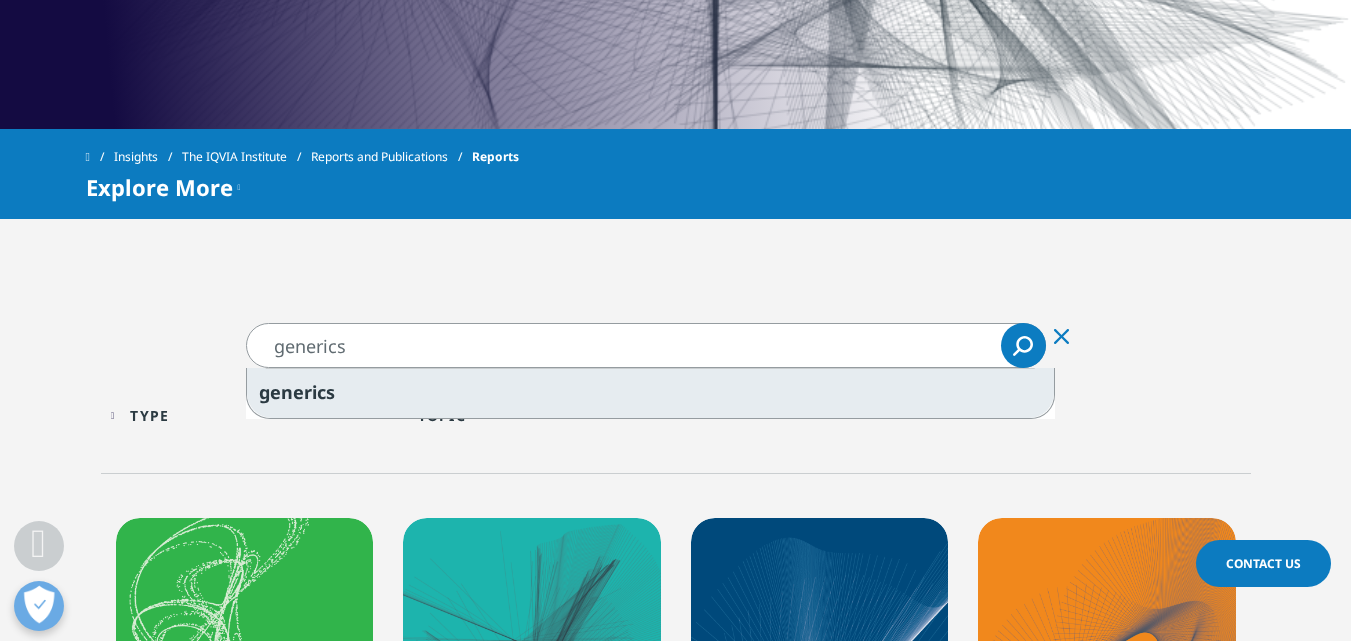 type on "generics" 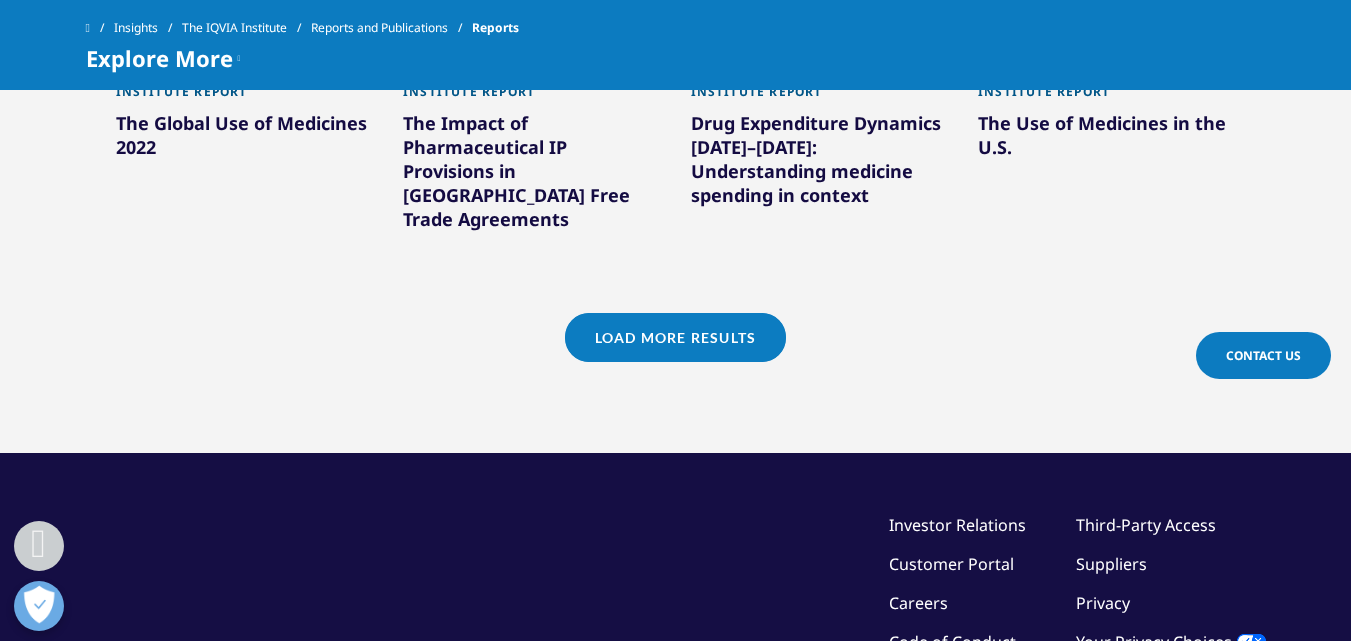 scroll, scrollTop: 2211, scrollLeft: 0, axis: vertical 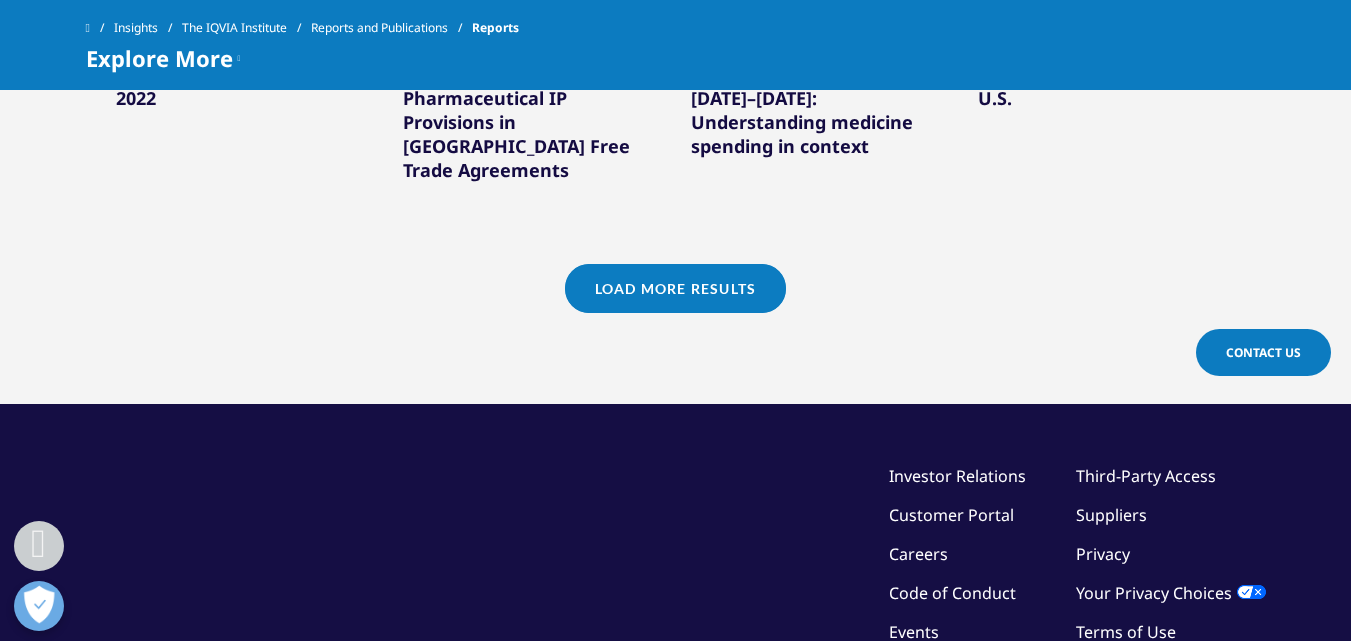 click on "Load More Results" at bounding box center (675, 288) 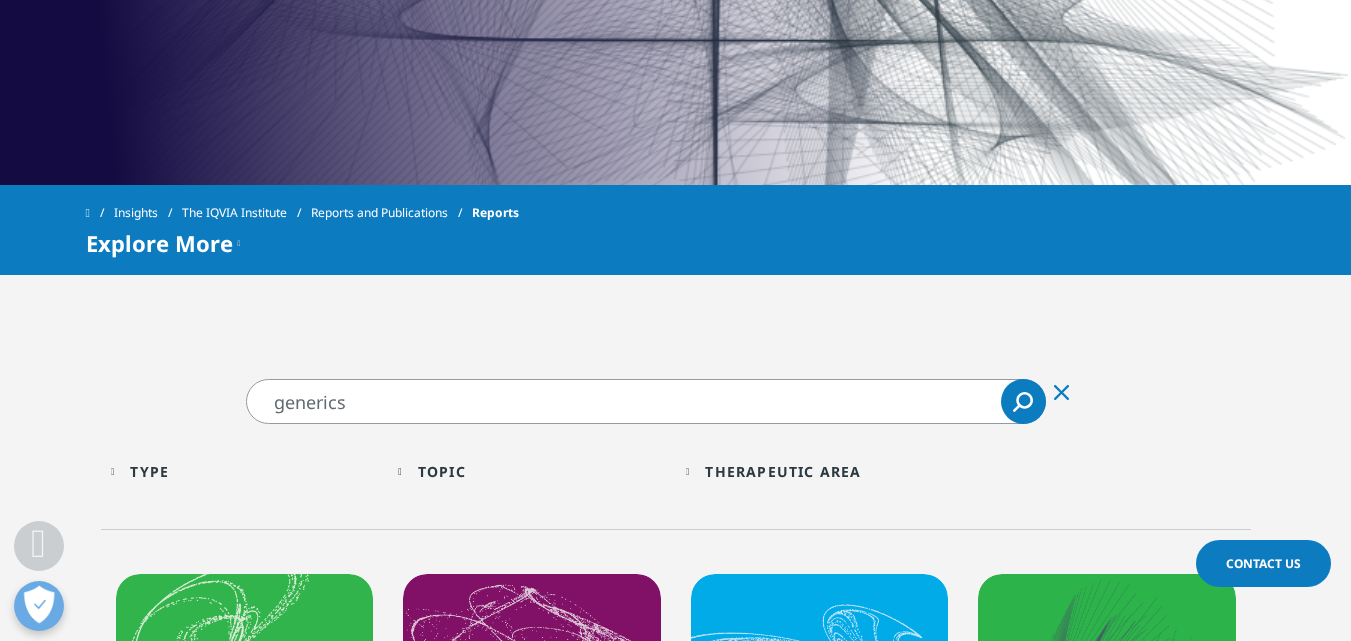 scroll, scrollTop: 720, scrollLeft: 0, axis: vertical 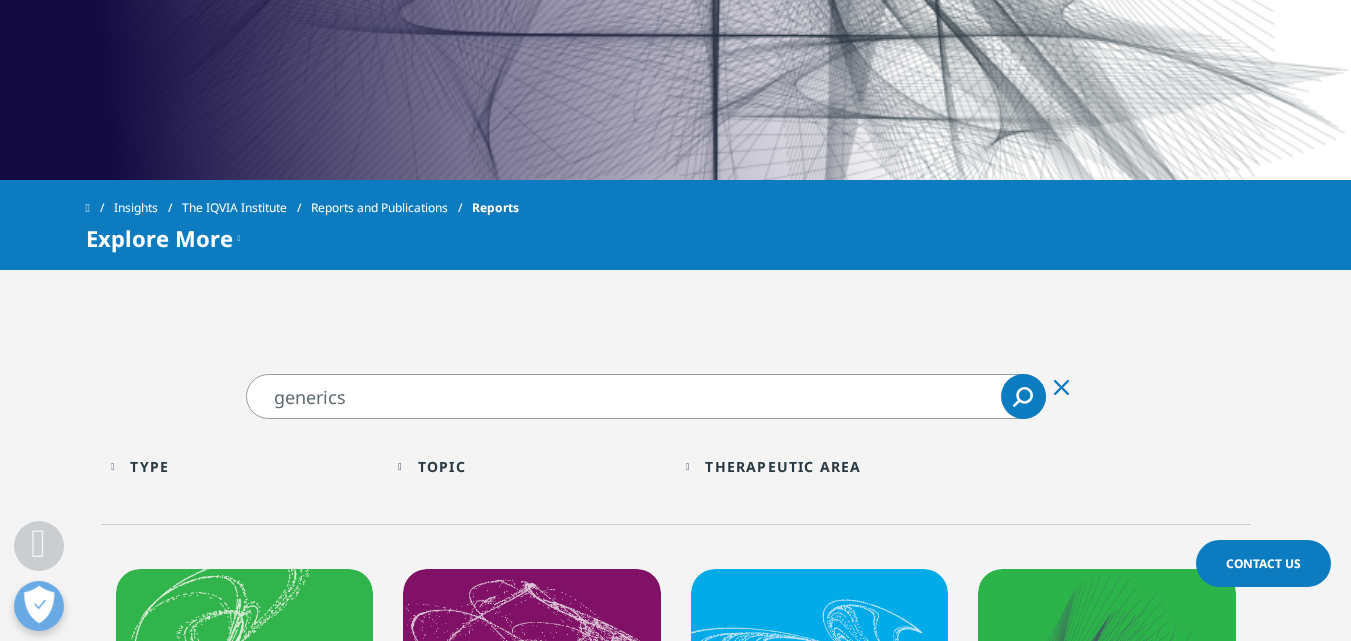 click on "Type Loading Clear Or/And Operator" at bounding box center (245, 466) 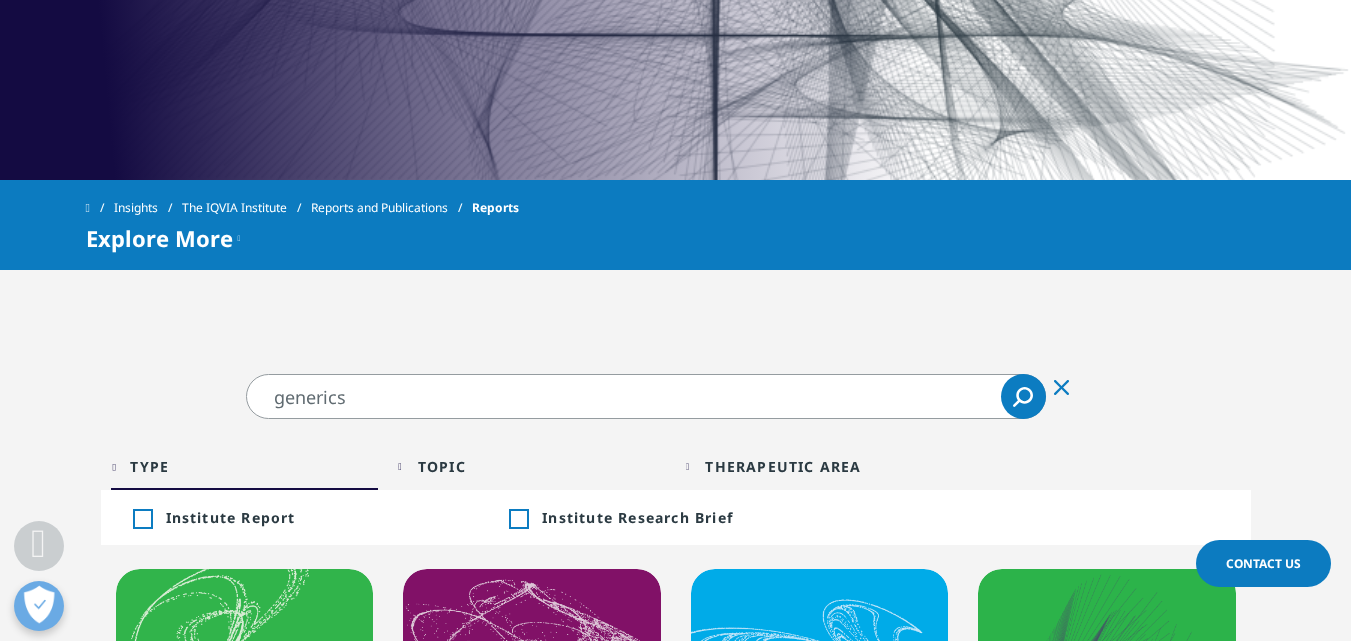 click on "Type Loading Clear Or/And Operator" at bounding box center (245, 466) 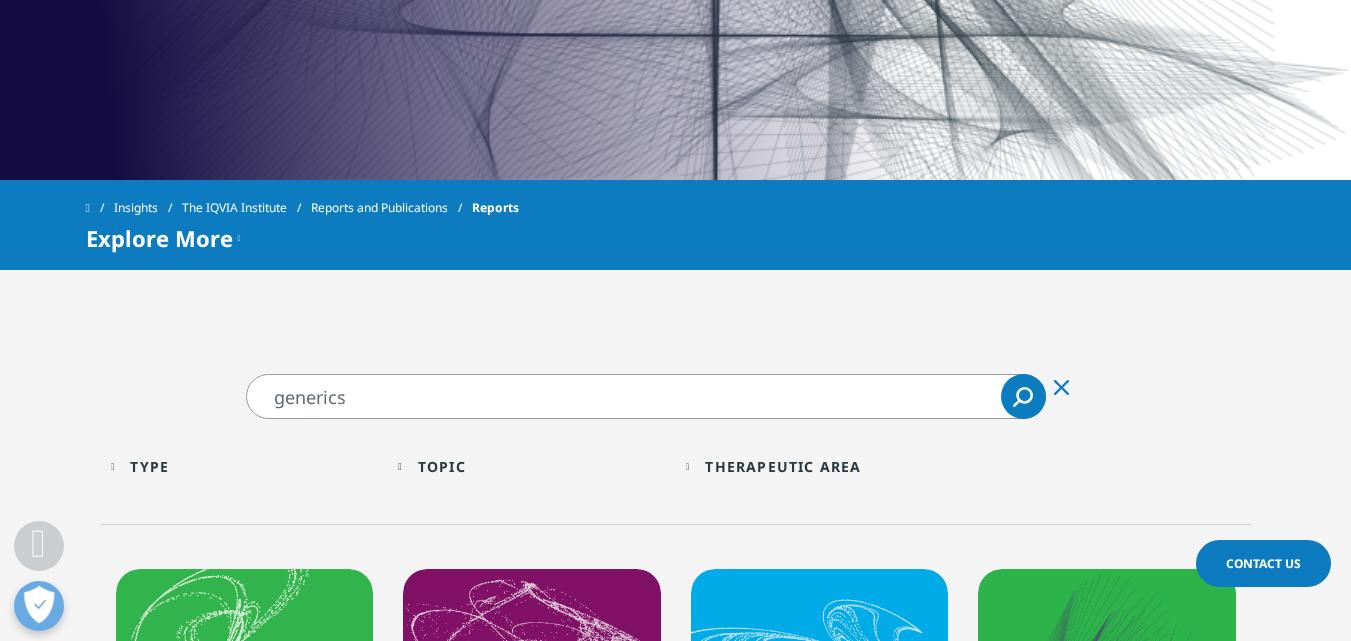 click on "Topic Loading Clear Or/And Operator" at bounding box center (532, 466) 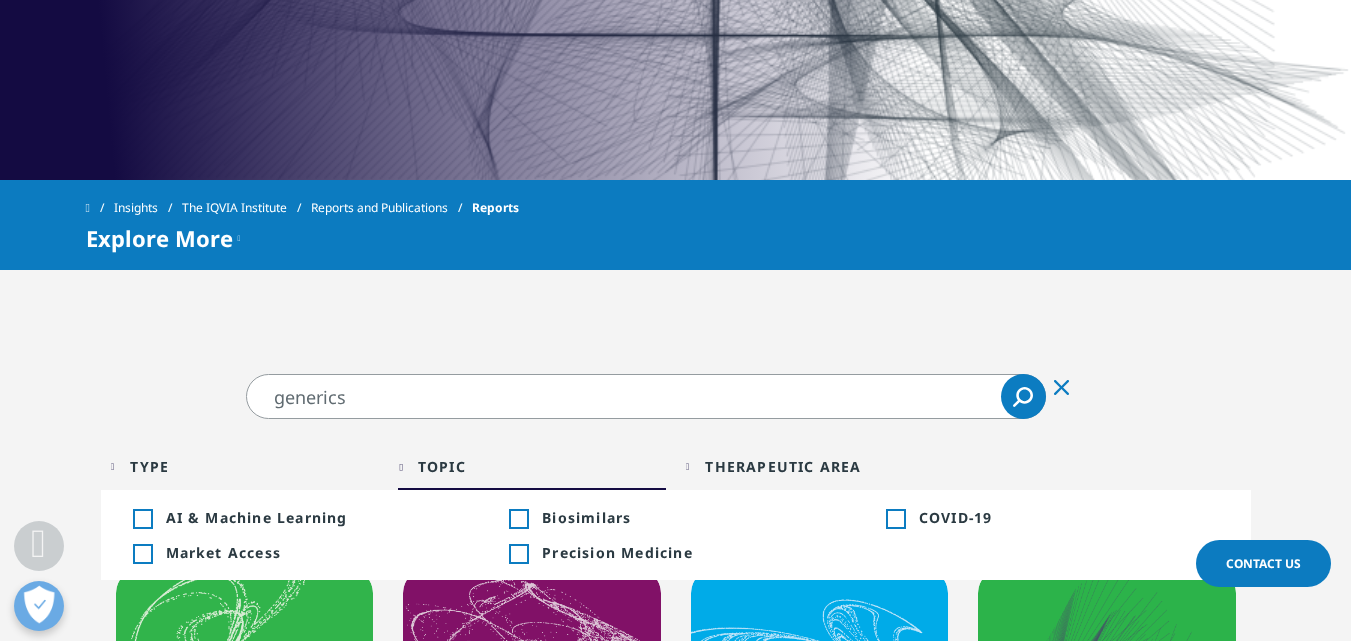 click on "Topic Loading Clear Or/And Operator" at bounding box center (532, 466) 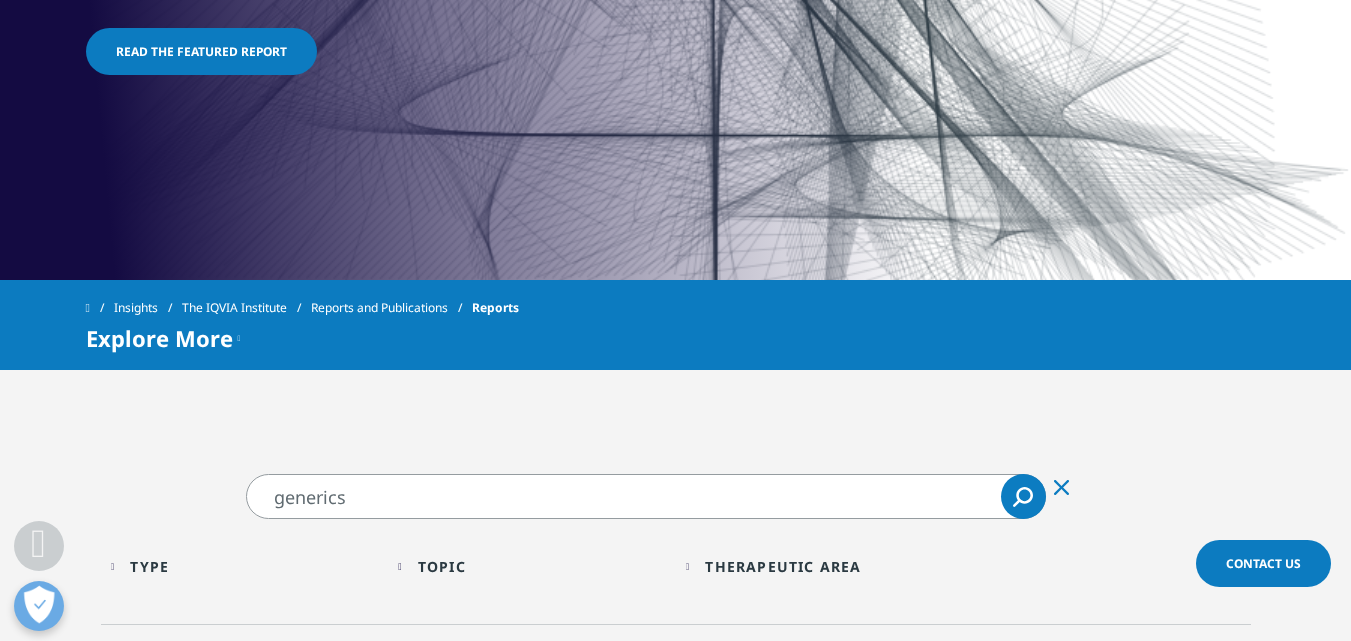 scroll, scrollTop: 827, scrollLeft: 0, axis: vertical 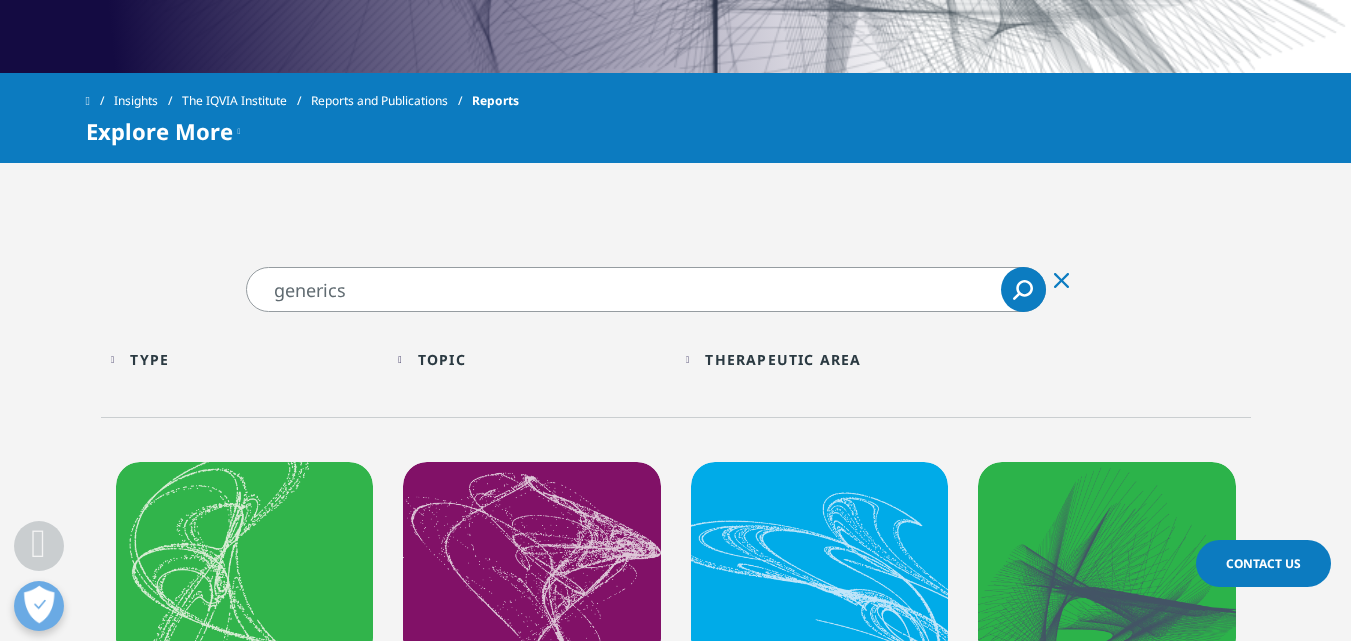 click on "Clear" 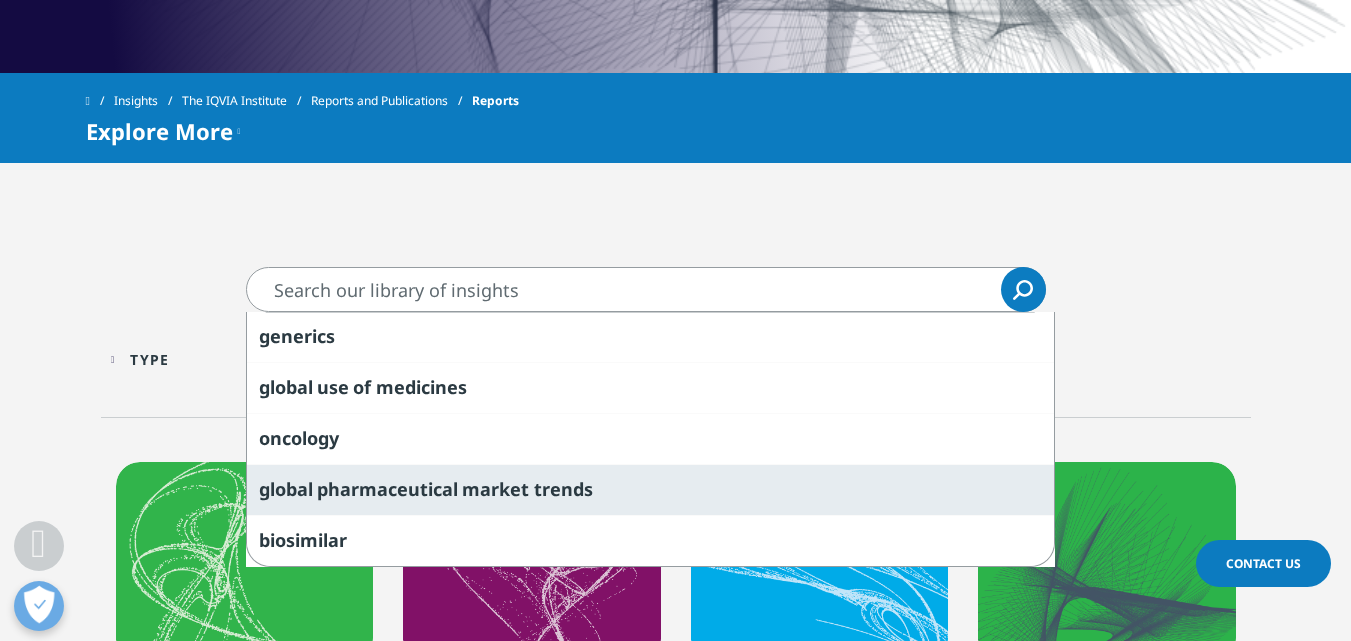 click on "global   pharmaceutical   market   trends" at bounding box center [650, 489] 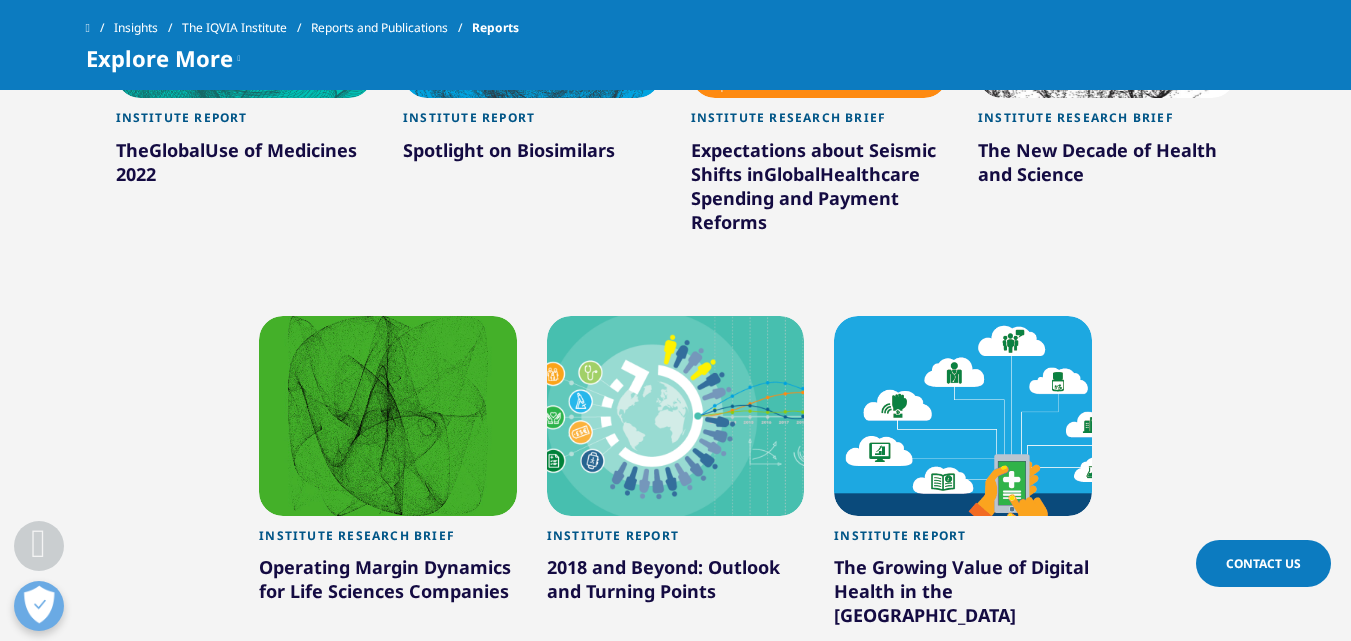 scroll, scrollTop: 1748, scrollLeft: 0, axis: vertical 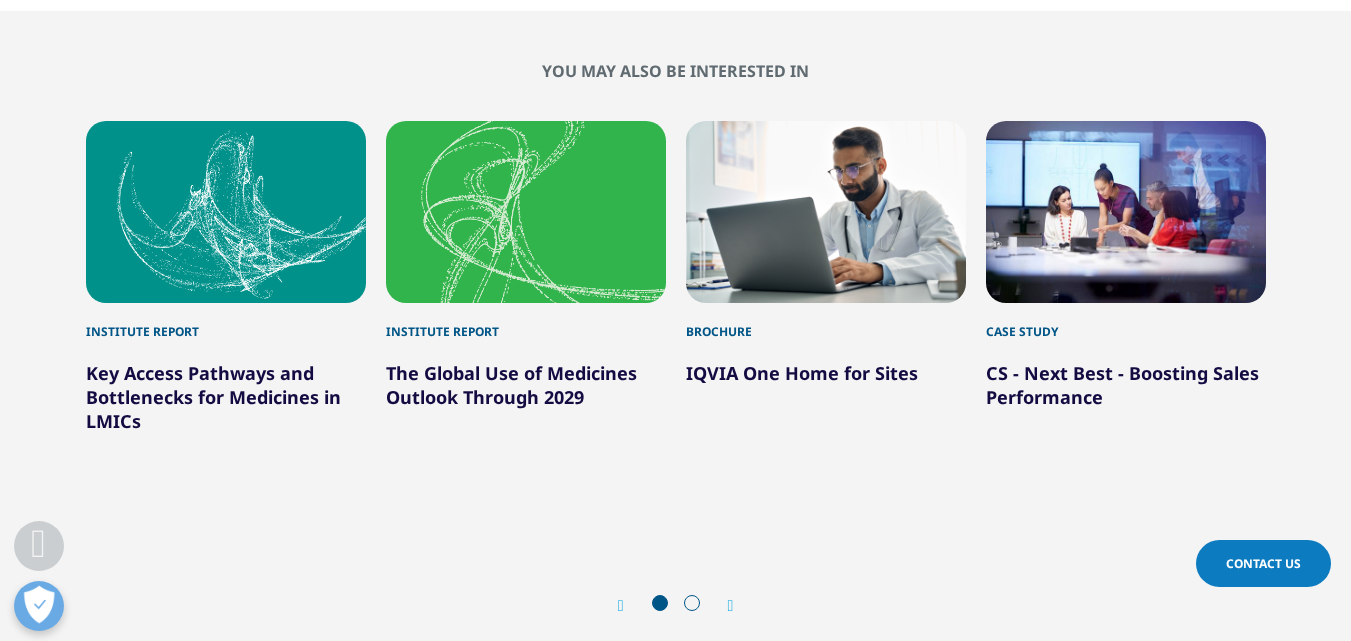 click at bounding box center [731, 606] 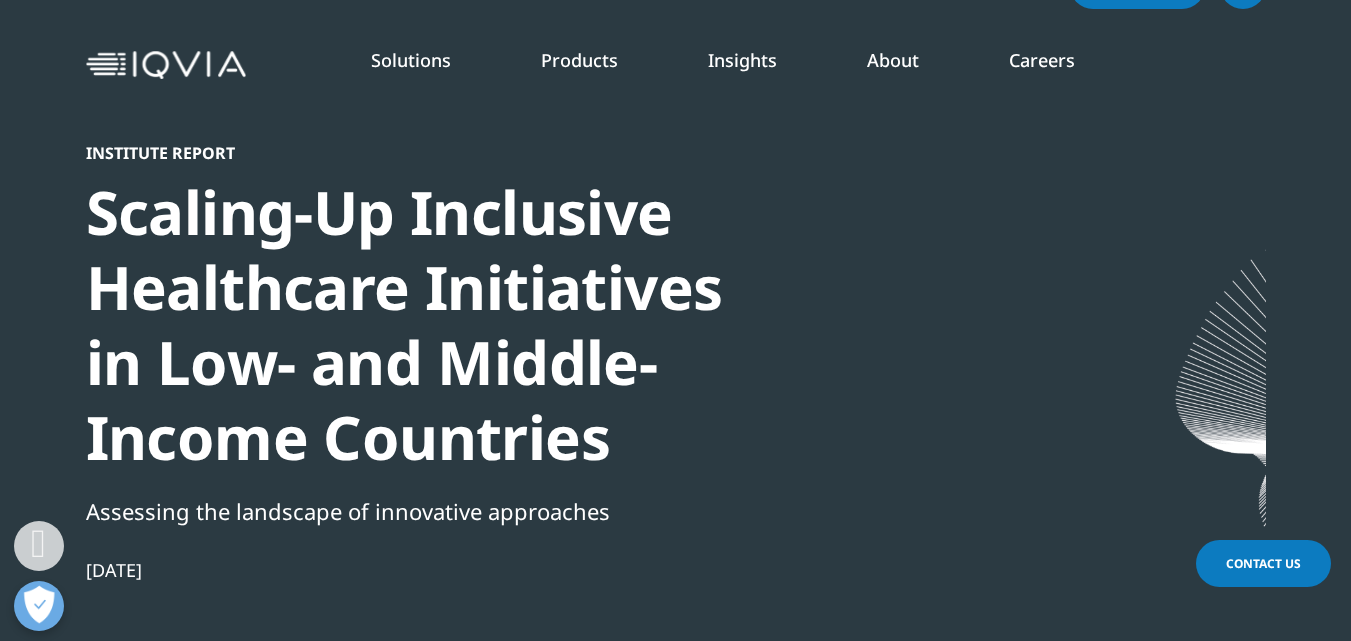 scroll, scrollTop: 0, scrollLeft: 0, axis: both 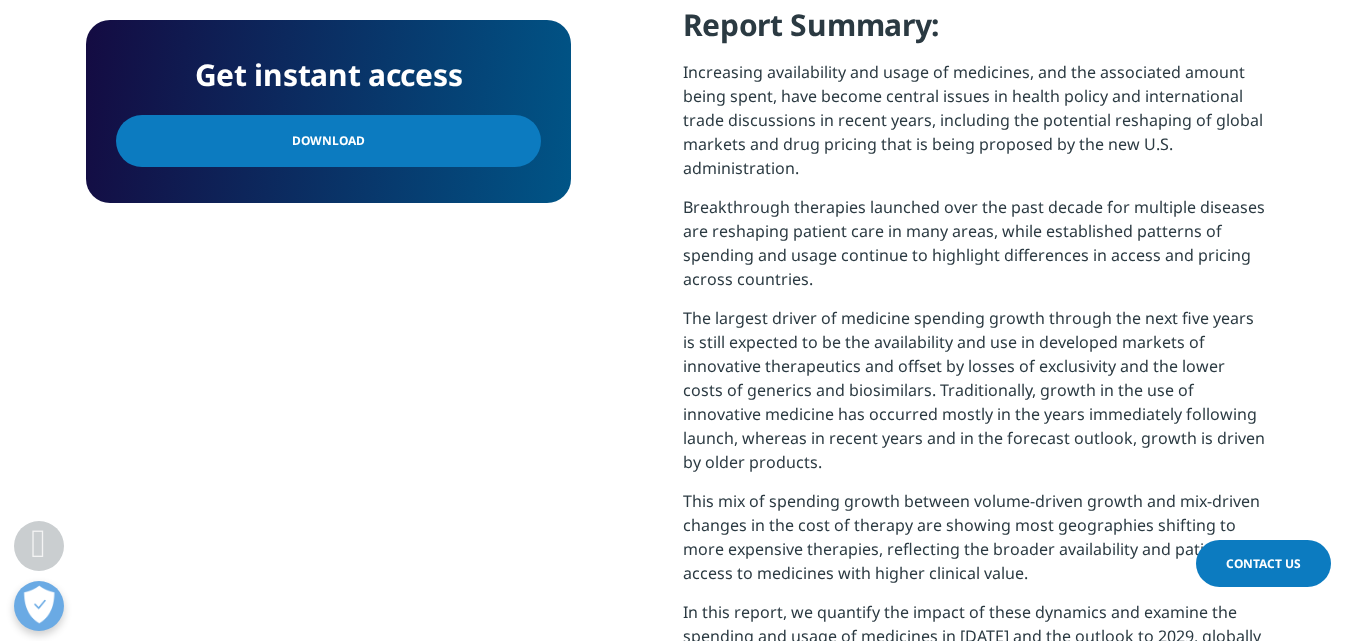 click on "Download" at bounding box center [328, 141] 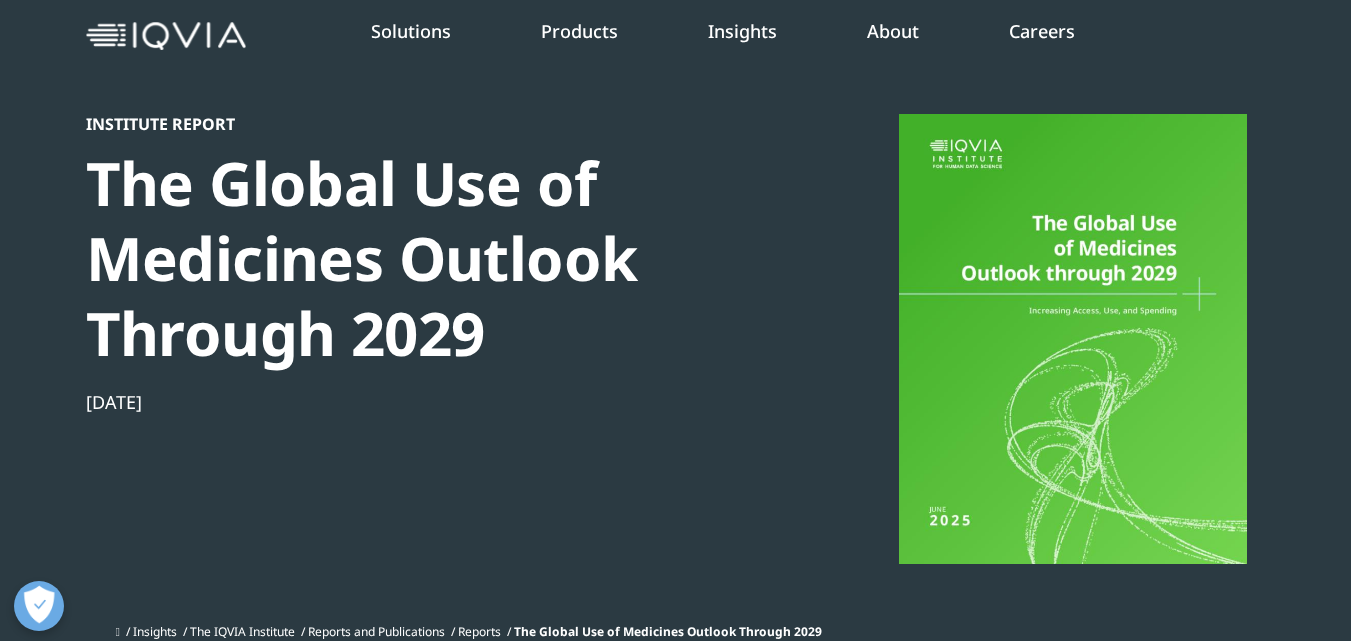 scroll, scrollTop: 80, scrollLeft: 0, axis: vertical 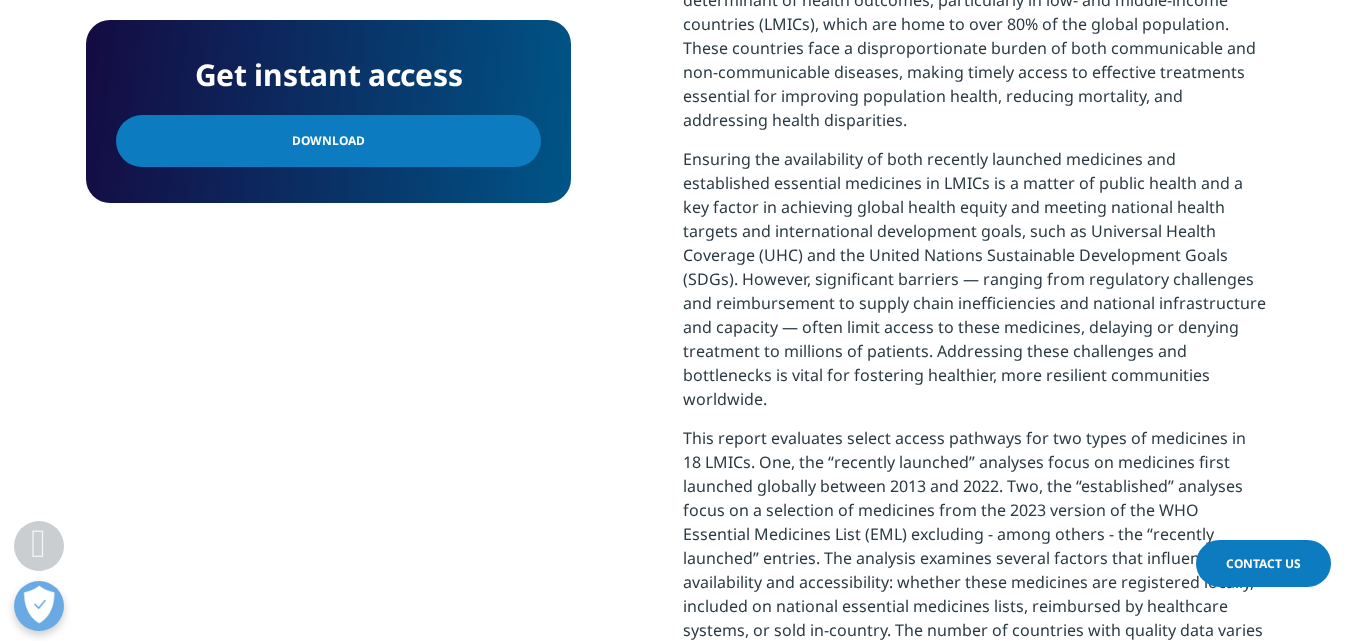 click on "Download" at bounding box center (328, 141) 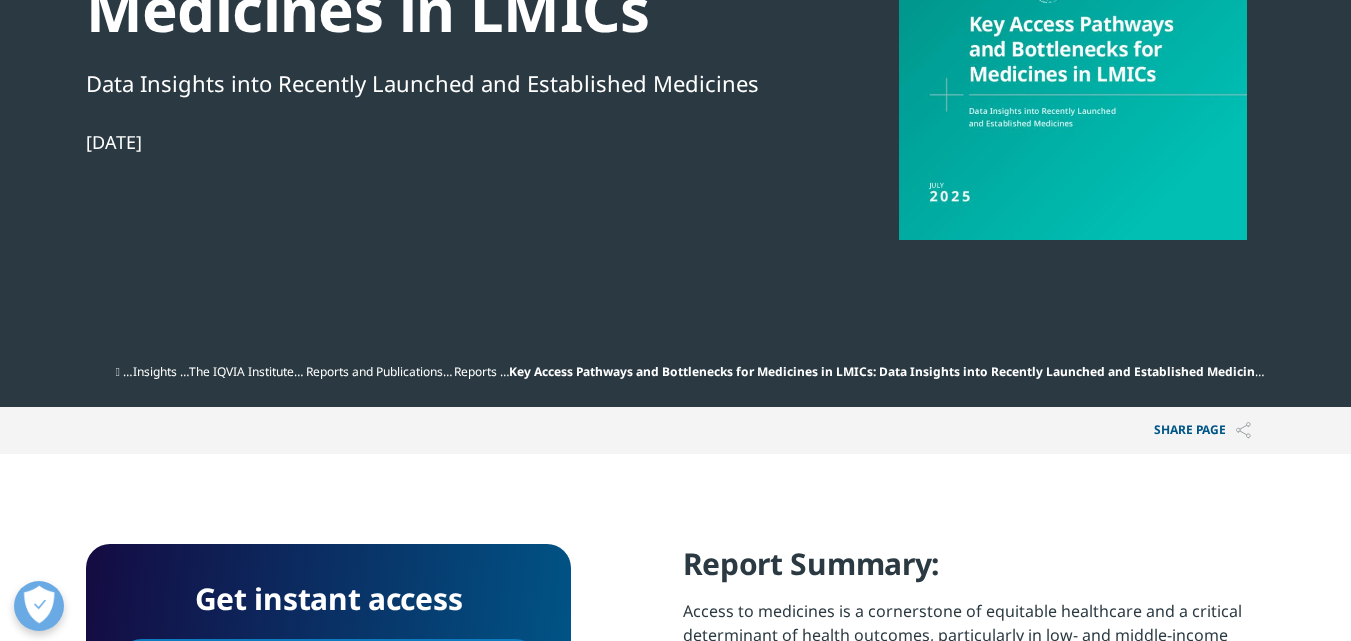 scroll, scrollTop: 0, scrollLeft: 0, axis: both 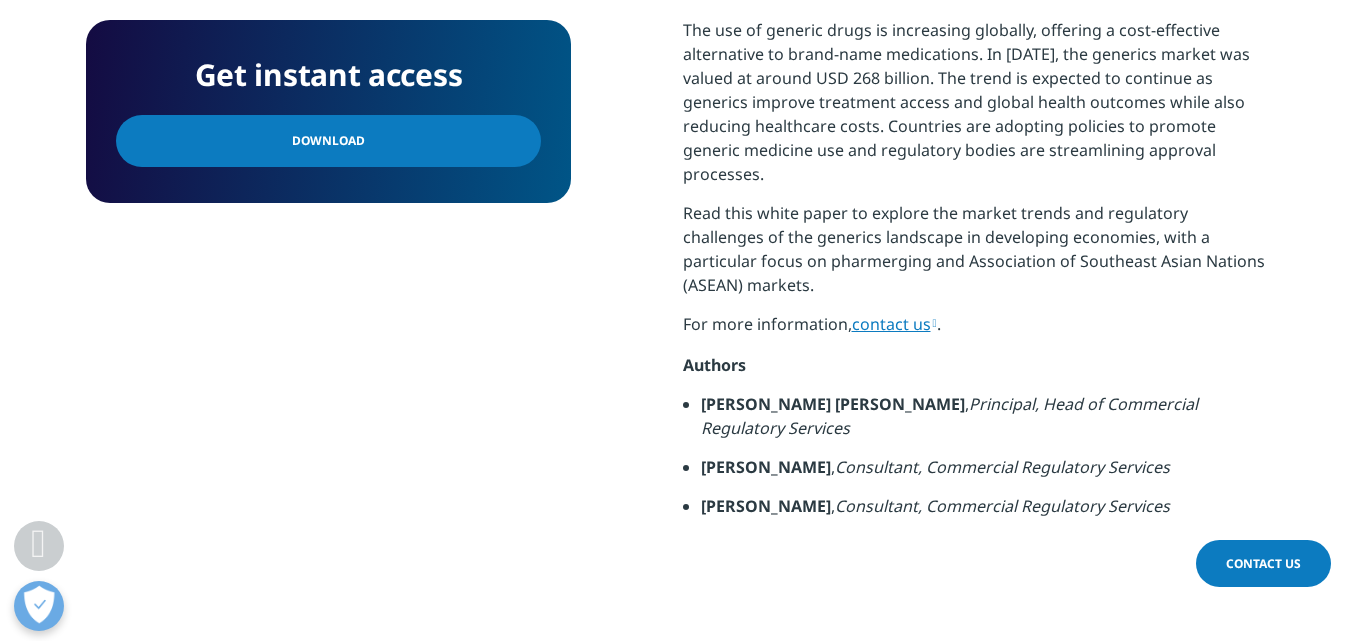click on "Download" at bounding box center (328, 141) 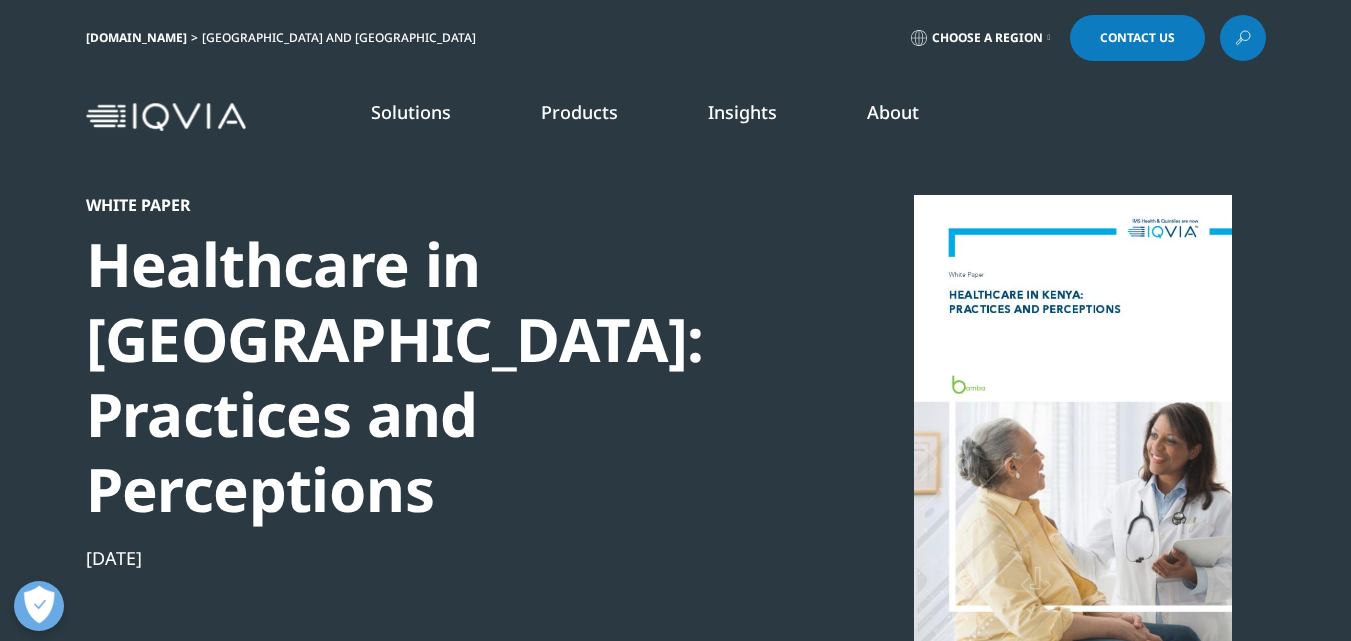 scroll, scrollTop: 0, scrollLeft: 0, axis: both 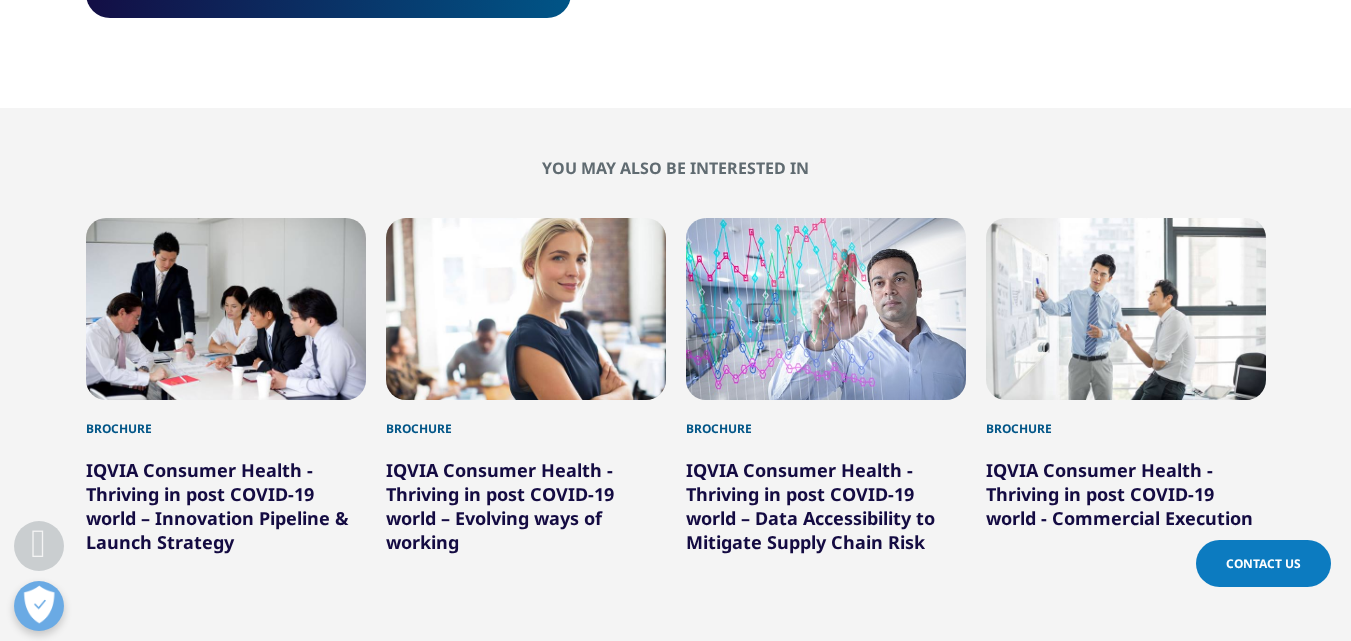 click at bounding box center (731, 654) 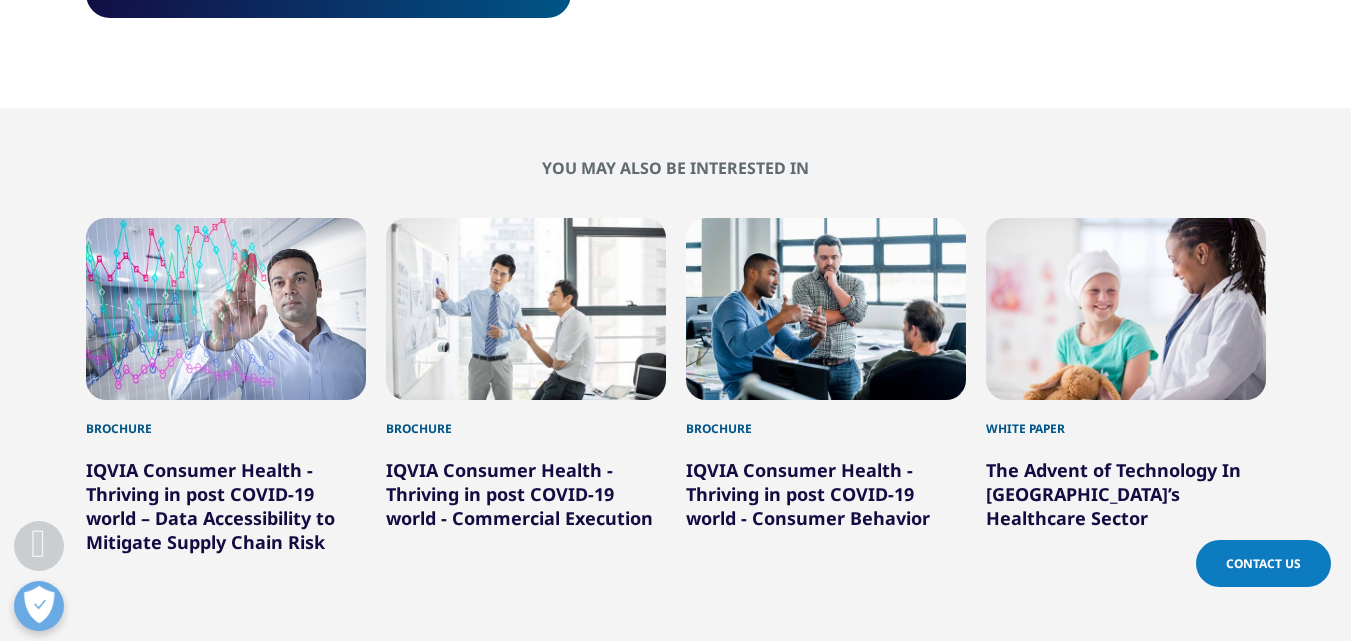 click at bounding box center (731, 654) 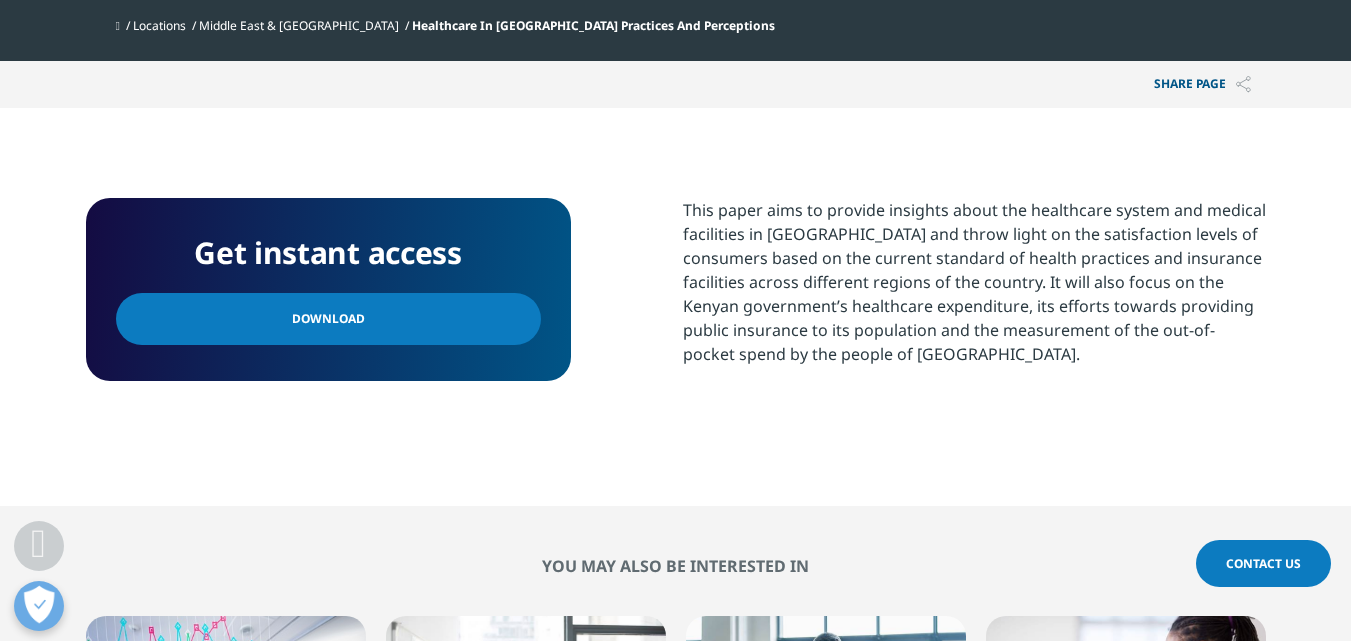 scroll, scrollTop: 760, scrollLeft: 0, axis: vertical 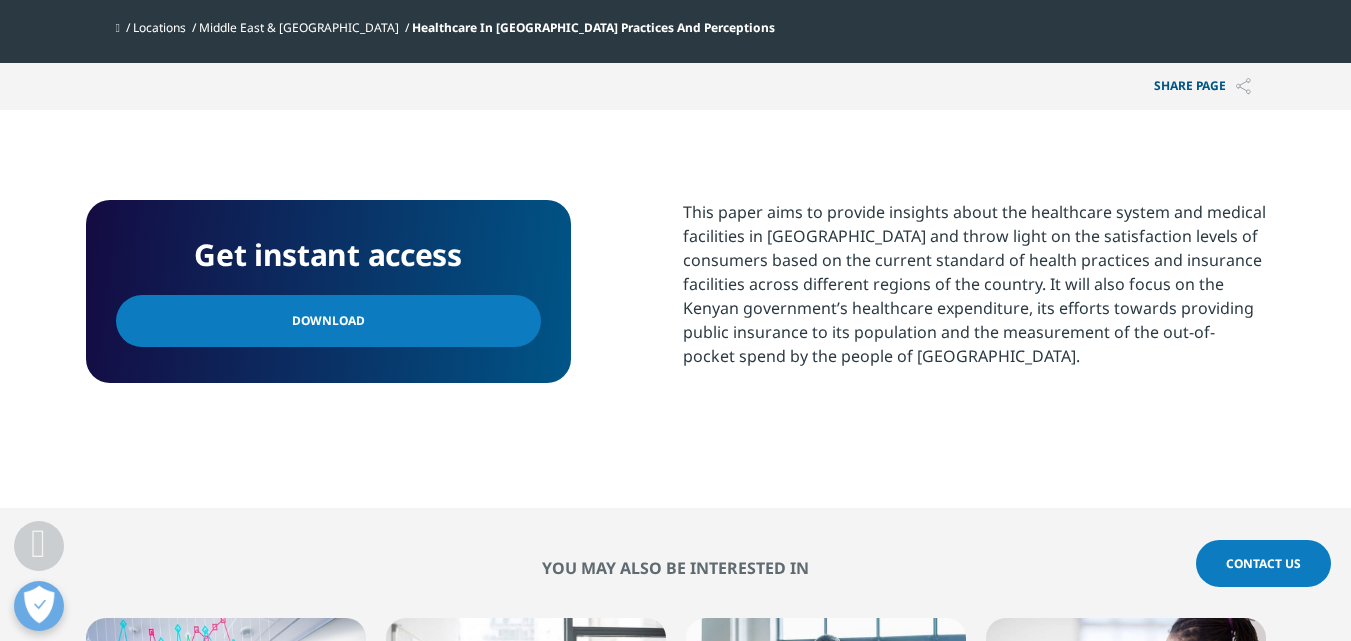 click on "Download" at bounding box center (328, 321) 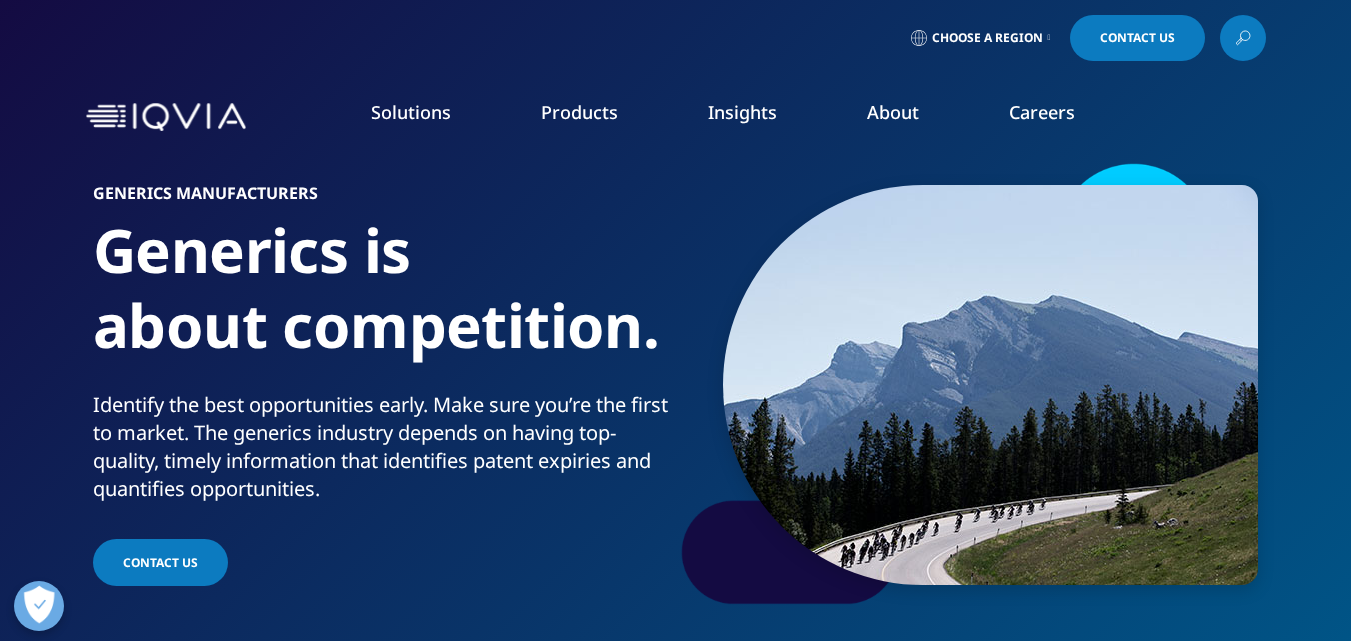 scroll, scrollTop: 0, scrollLeft: 0, axis: both 